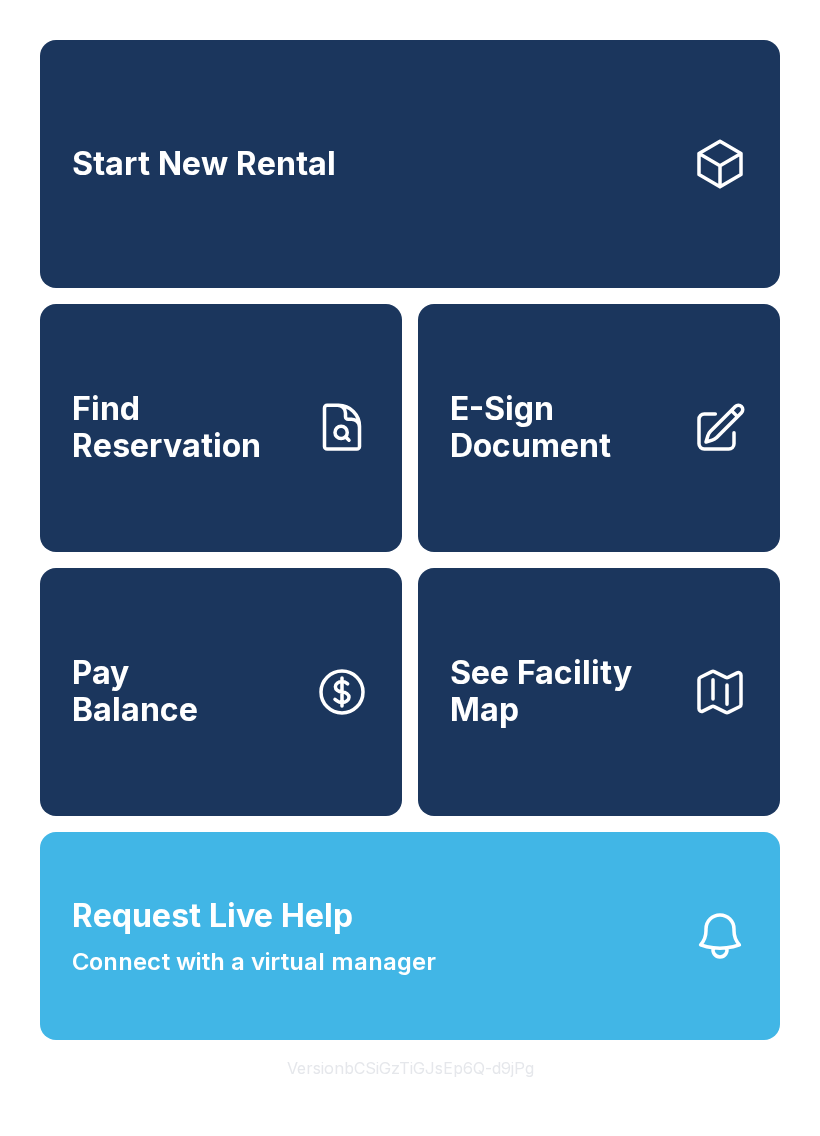 scroll, scrollTop: 0, scrollLeft: 0, axis: both 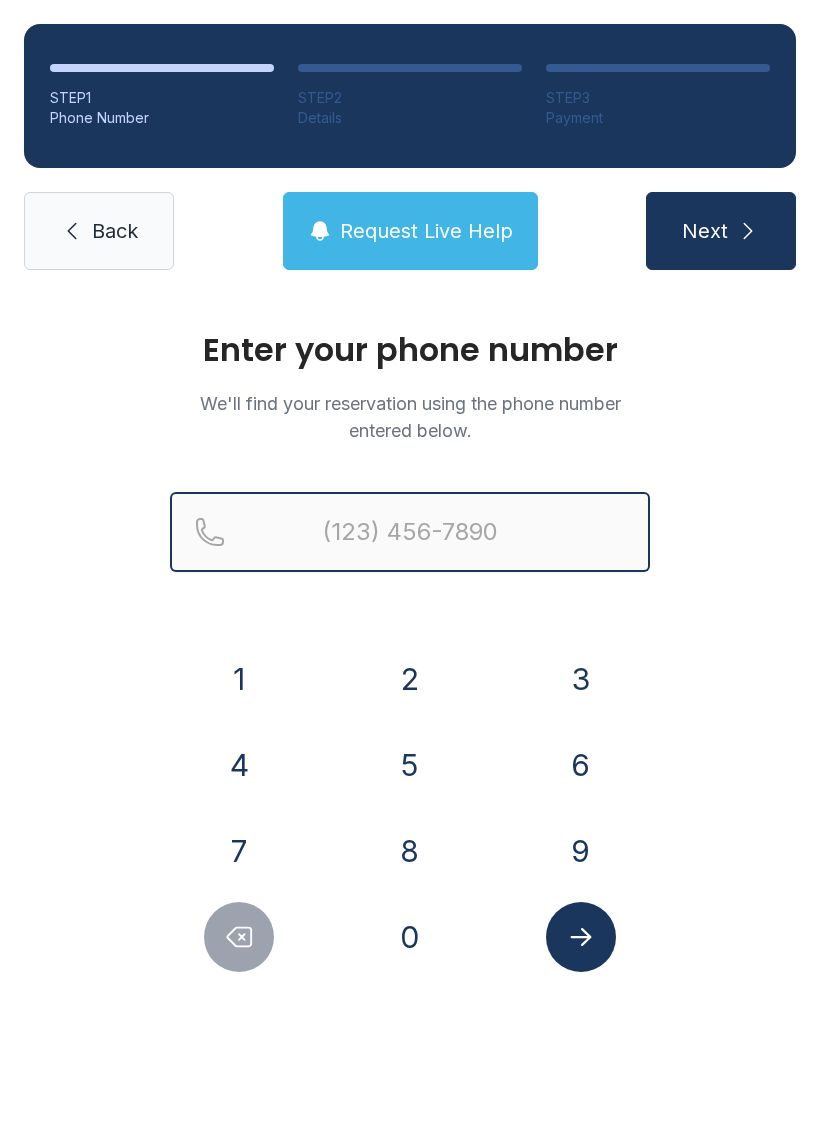 click at bounding box center (410, 532) 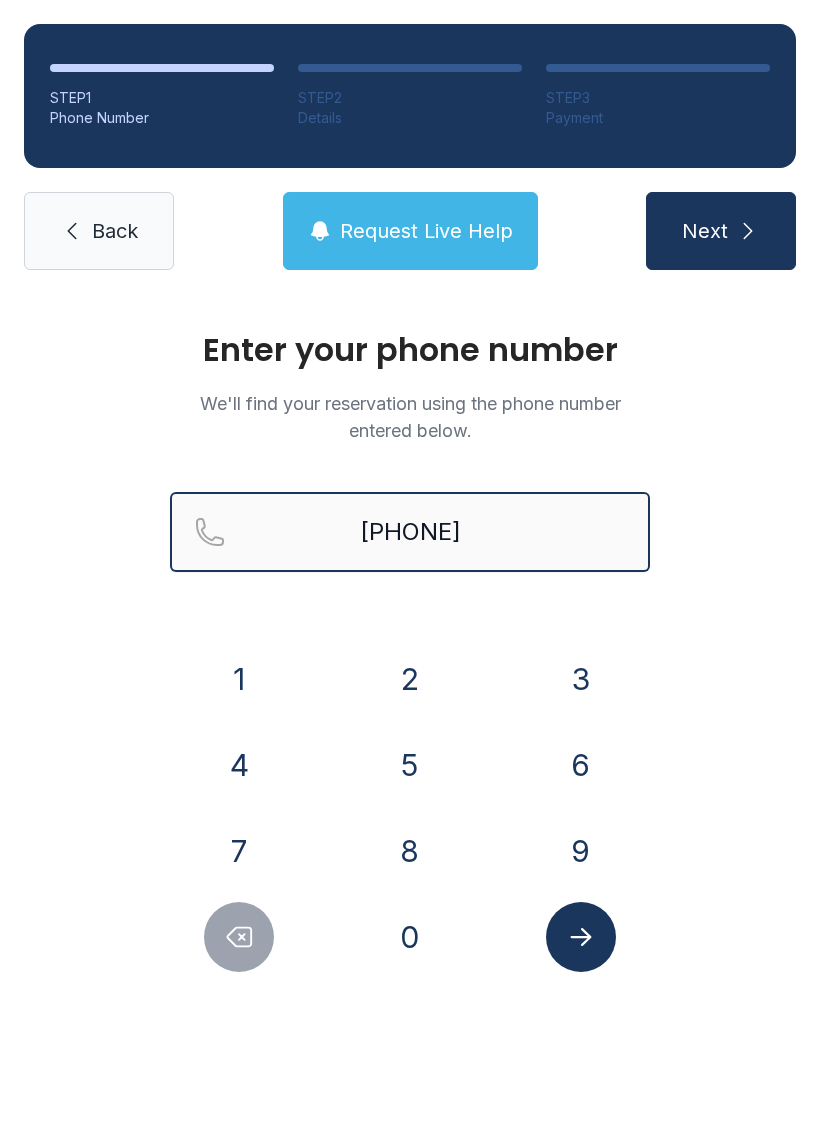 type on "[PHONE]" 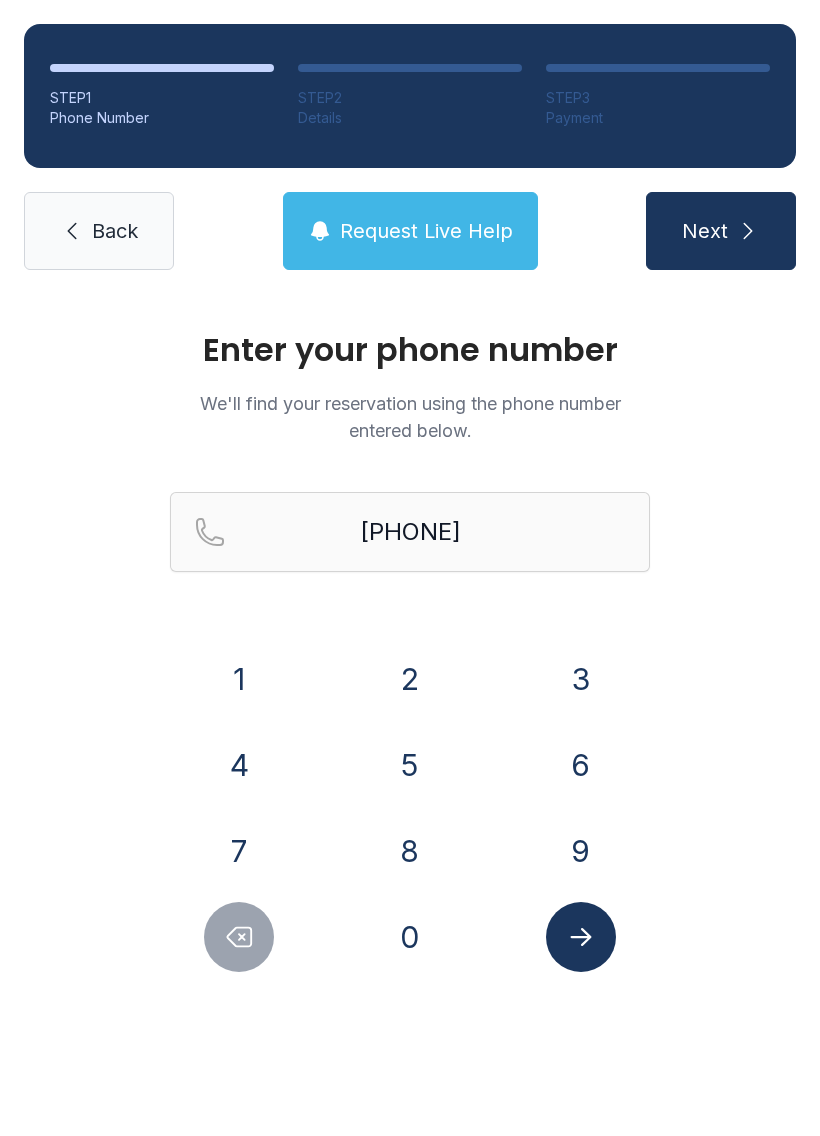 click on "Next" at bounding box center (721, 231) 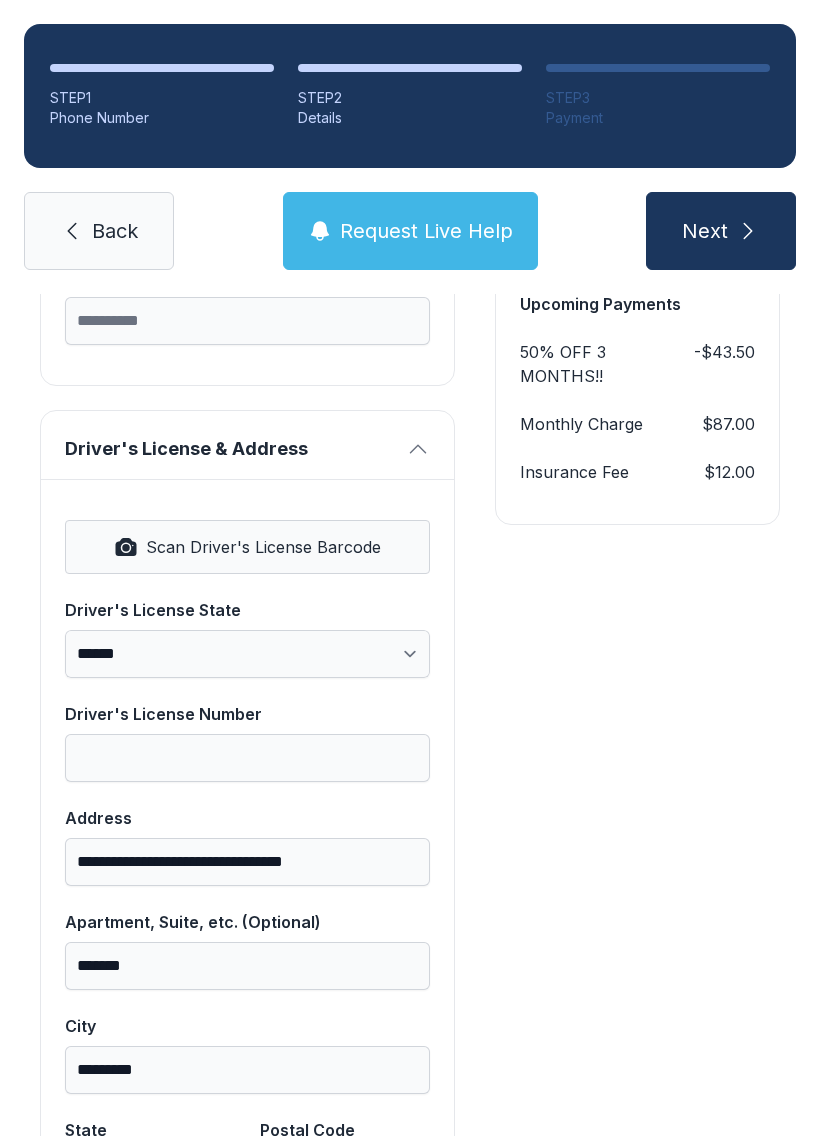 scroll, scrollTop: 666, scrollLeft: 0, axis: vertical 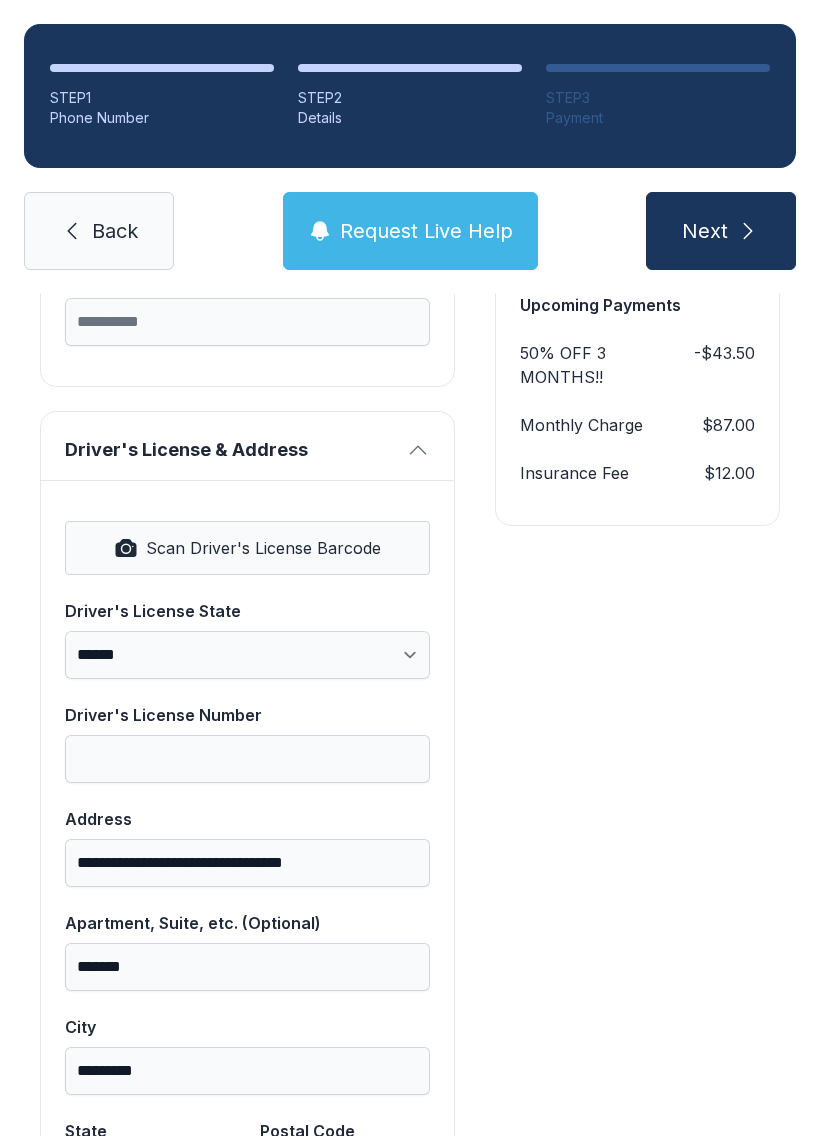 click on "Scan Driver's License Barcode" at bounding box center [247, 548] 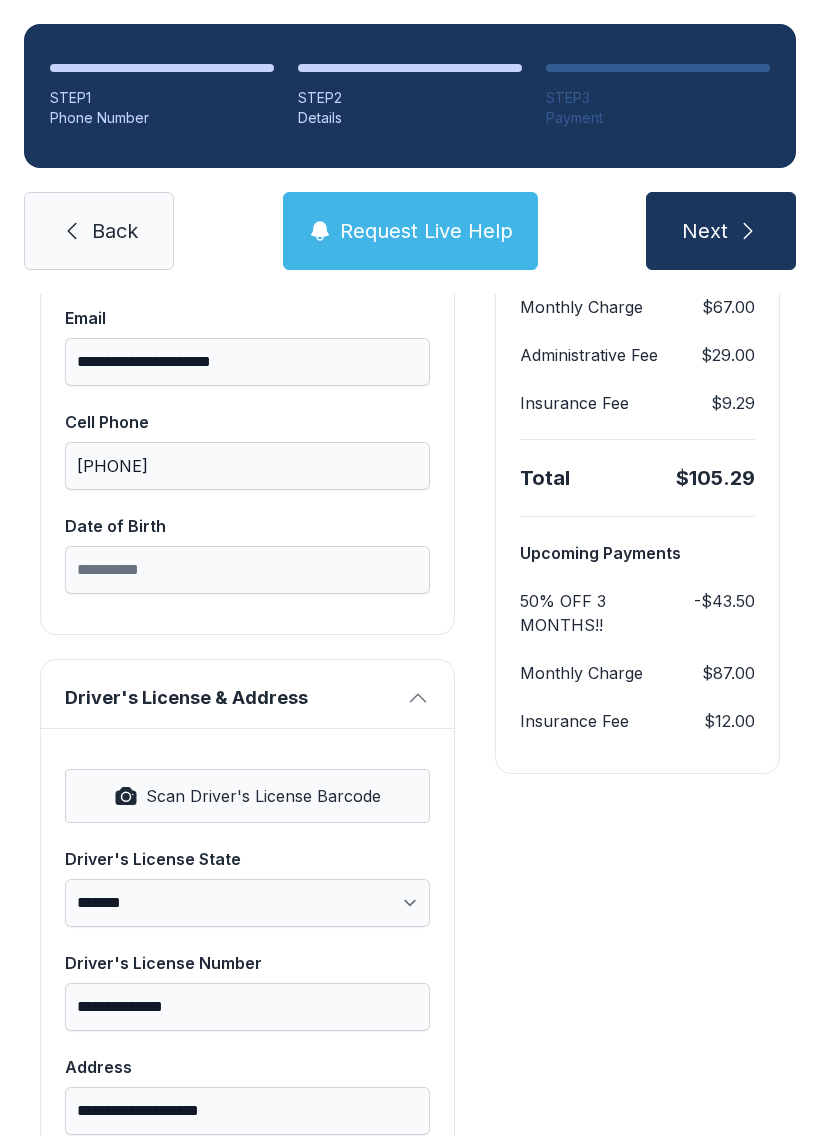 scroll, scrollTop: 412, scrollLeft: 0, axis: vertical 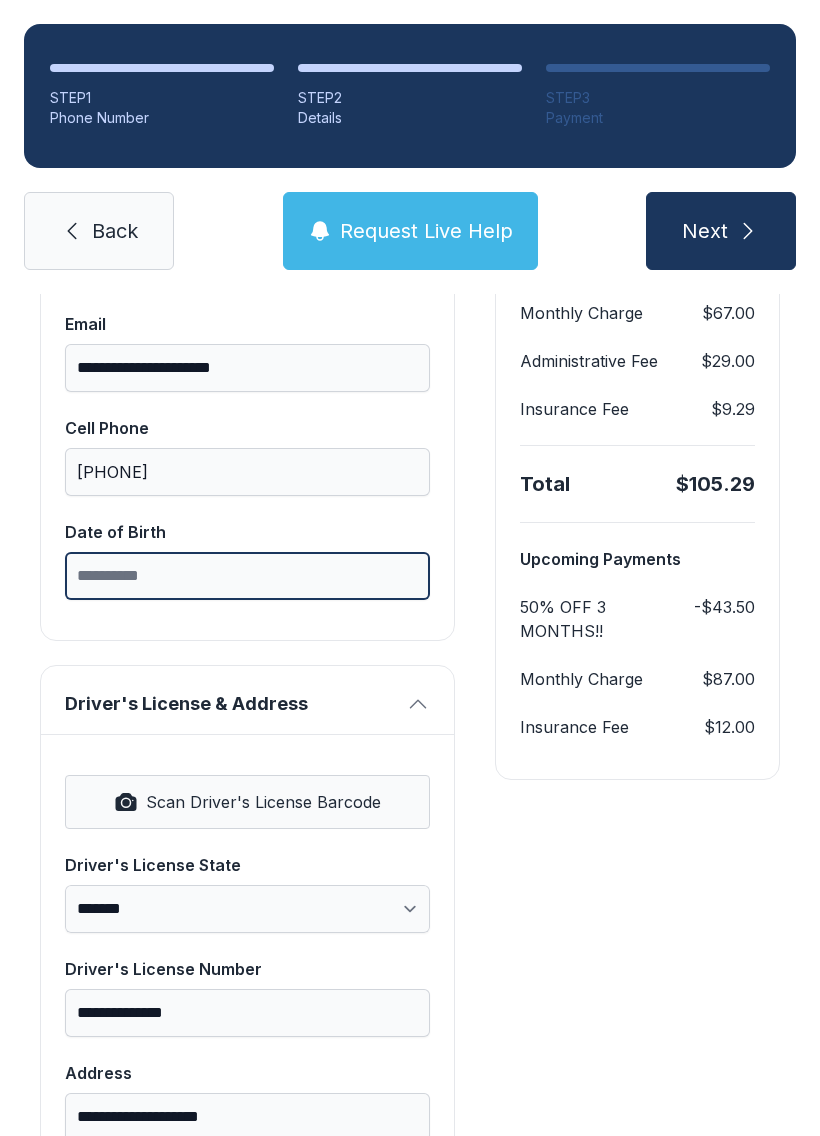click on "Date of Birth" at bounding box center (247, 576) 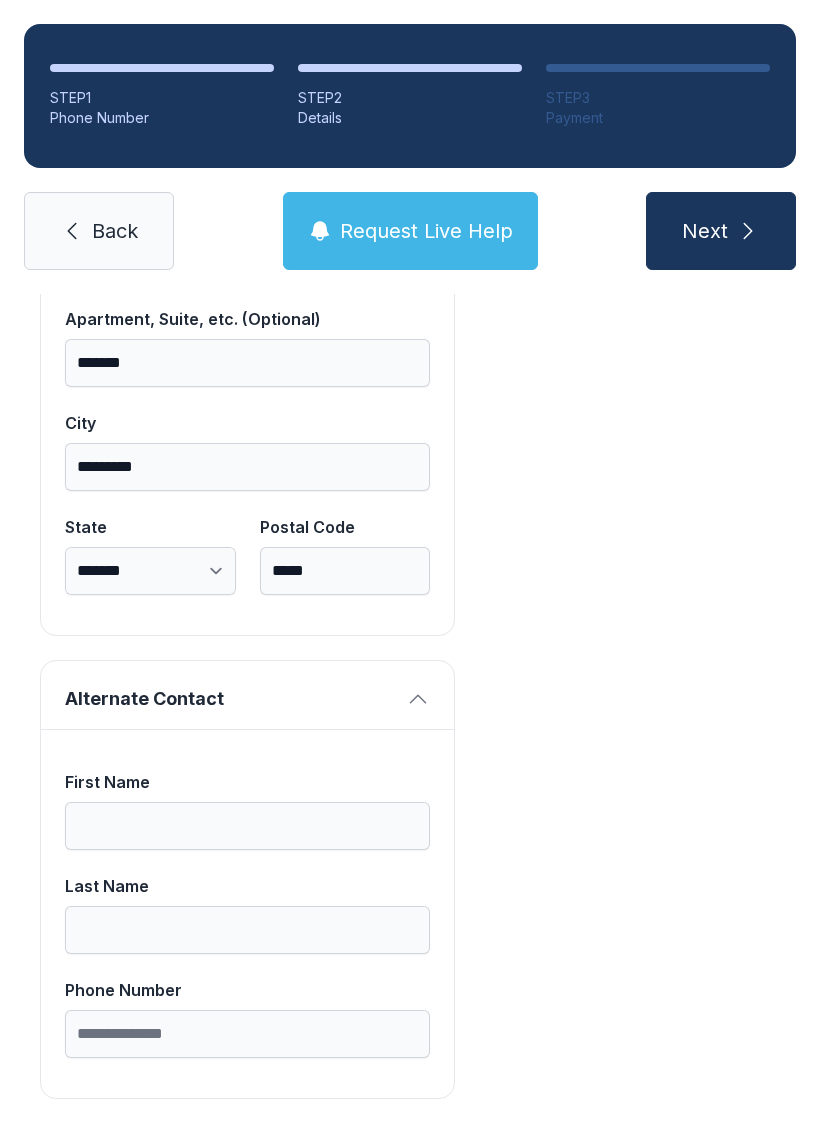 scroll, scrollTop: 1269, scrollLeft: 0, axis: vertical 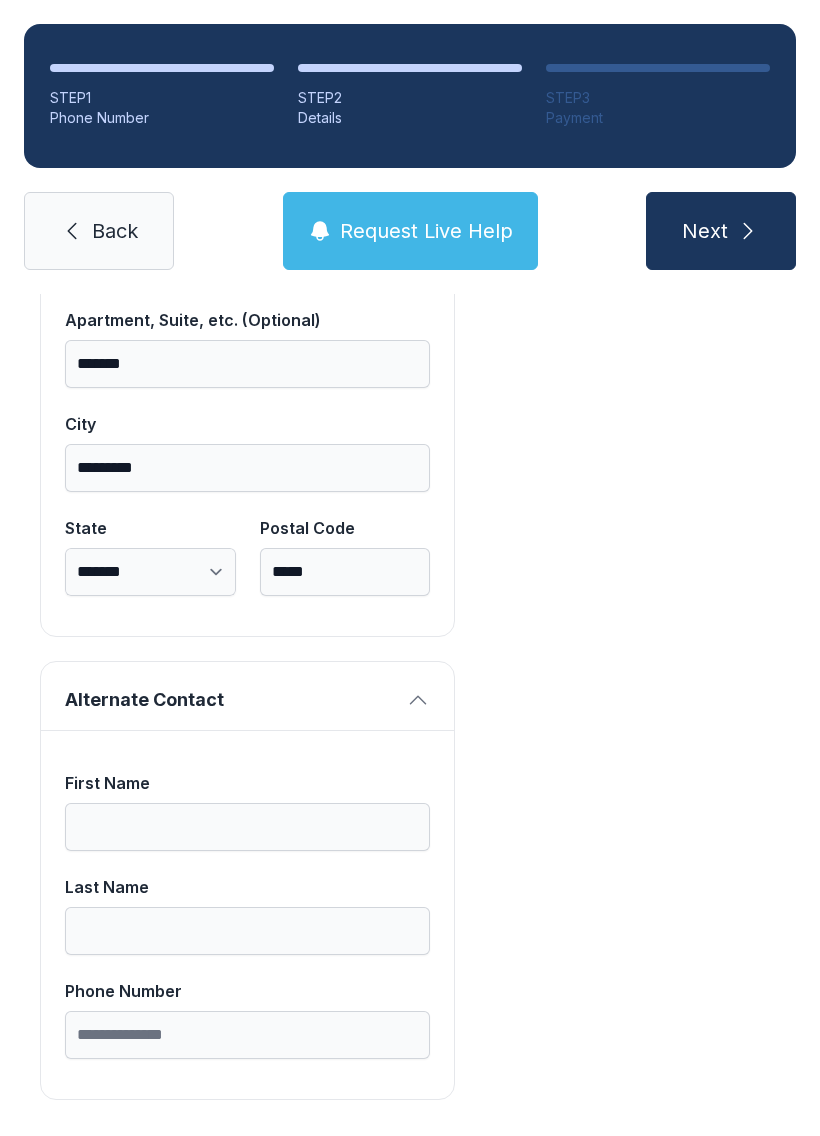 type on "**********" 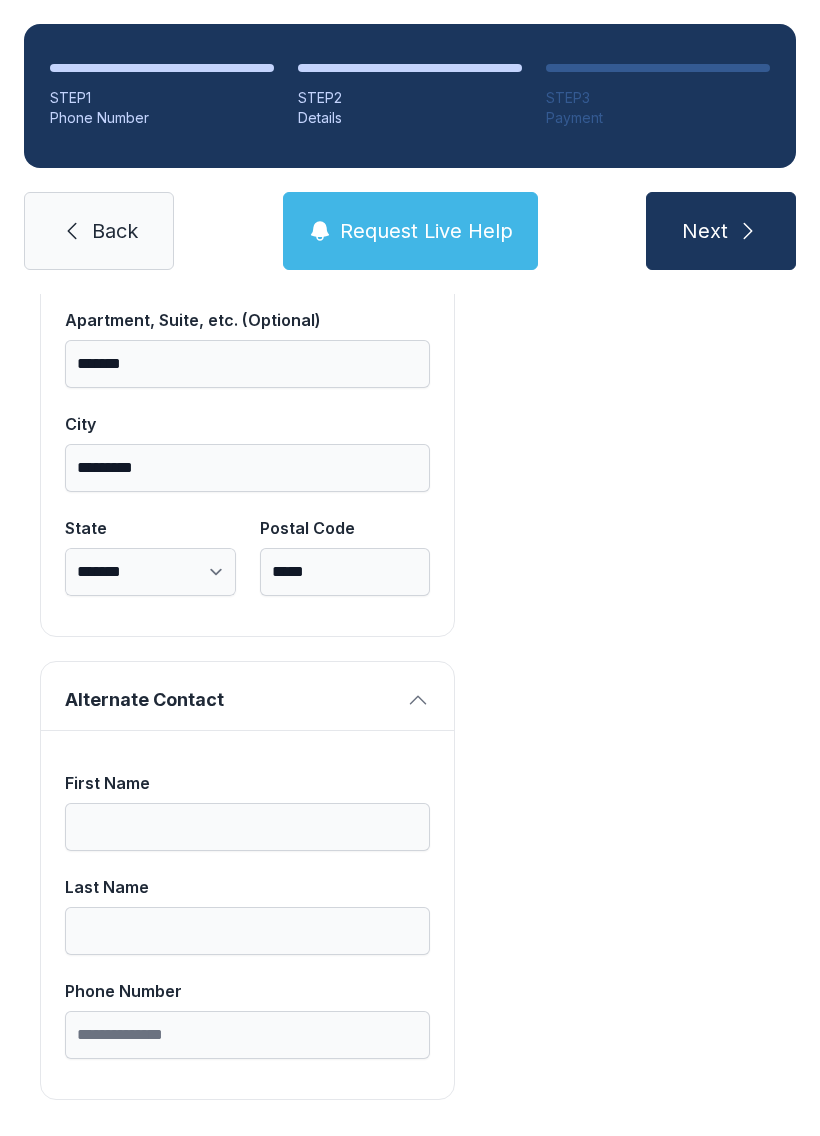 click on "Next" at bounding box center [721, 231] 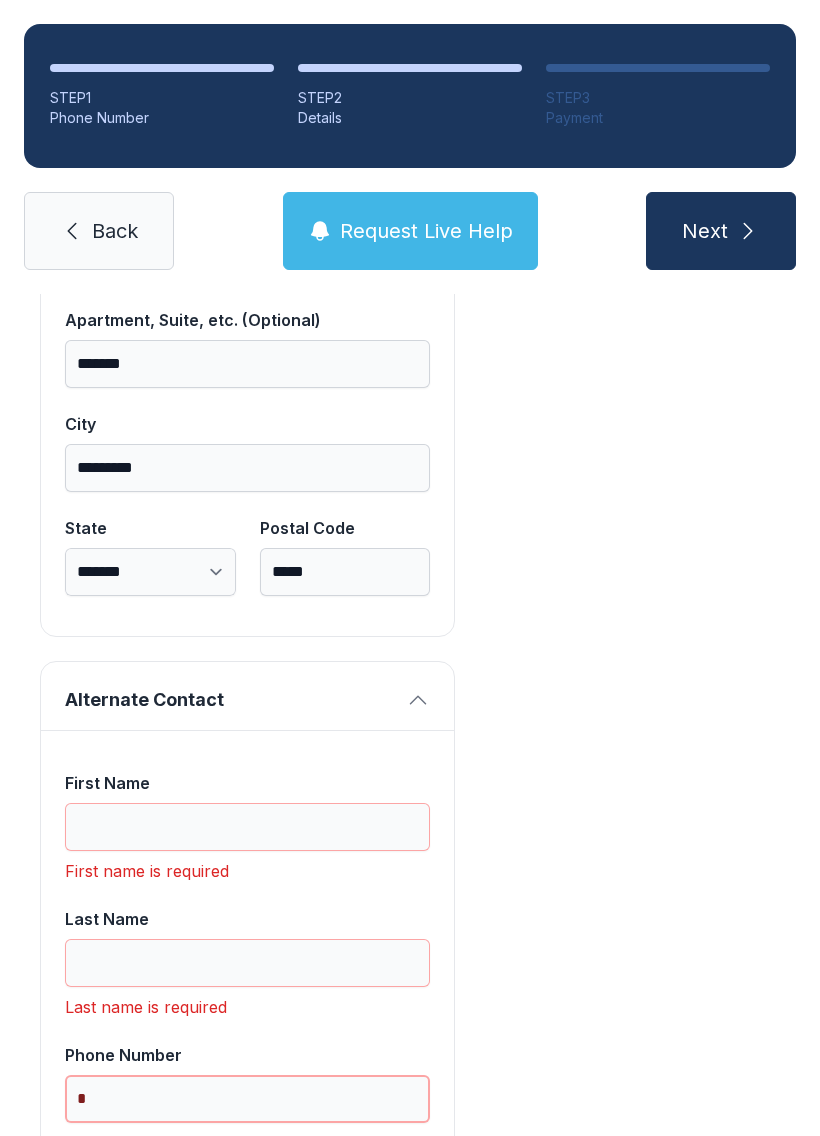 scroll, scrollTop: 44, scrollLeft: 0, axis: vertical 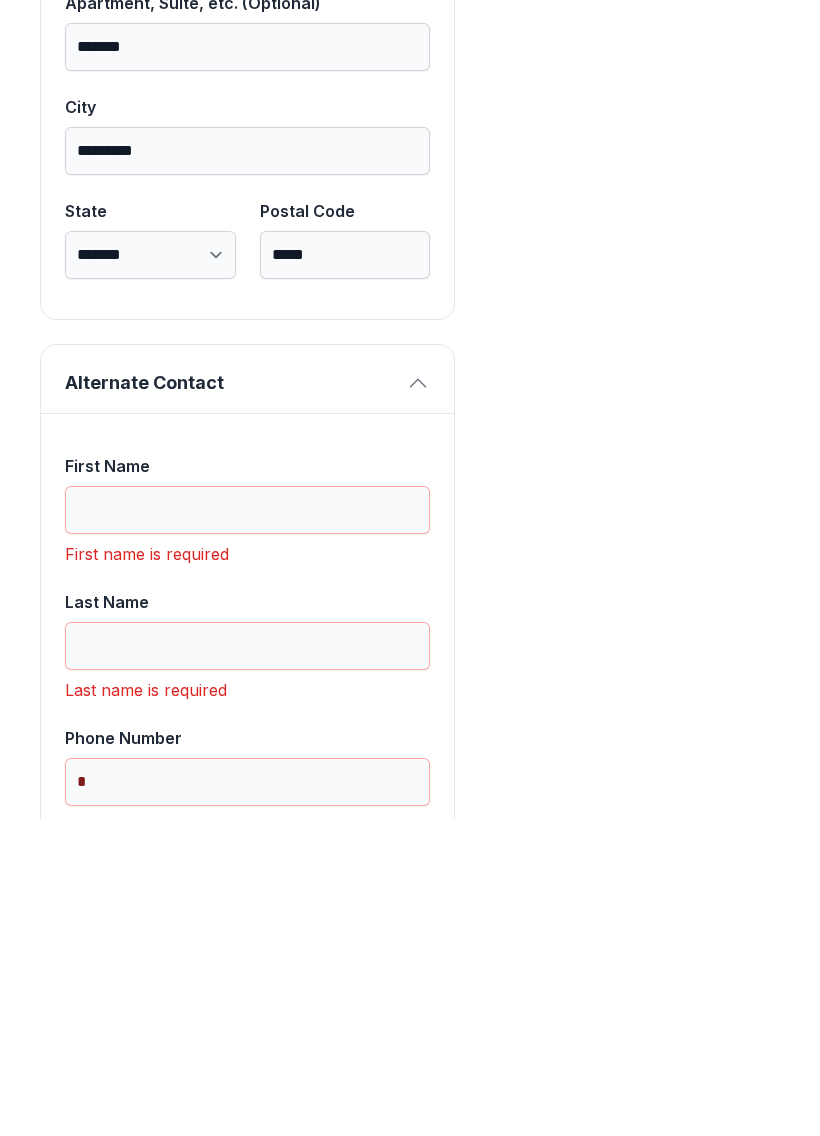 click on "First Name" at bounding box center (247, 827) 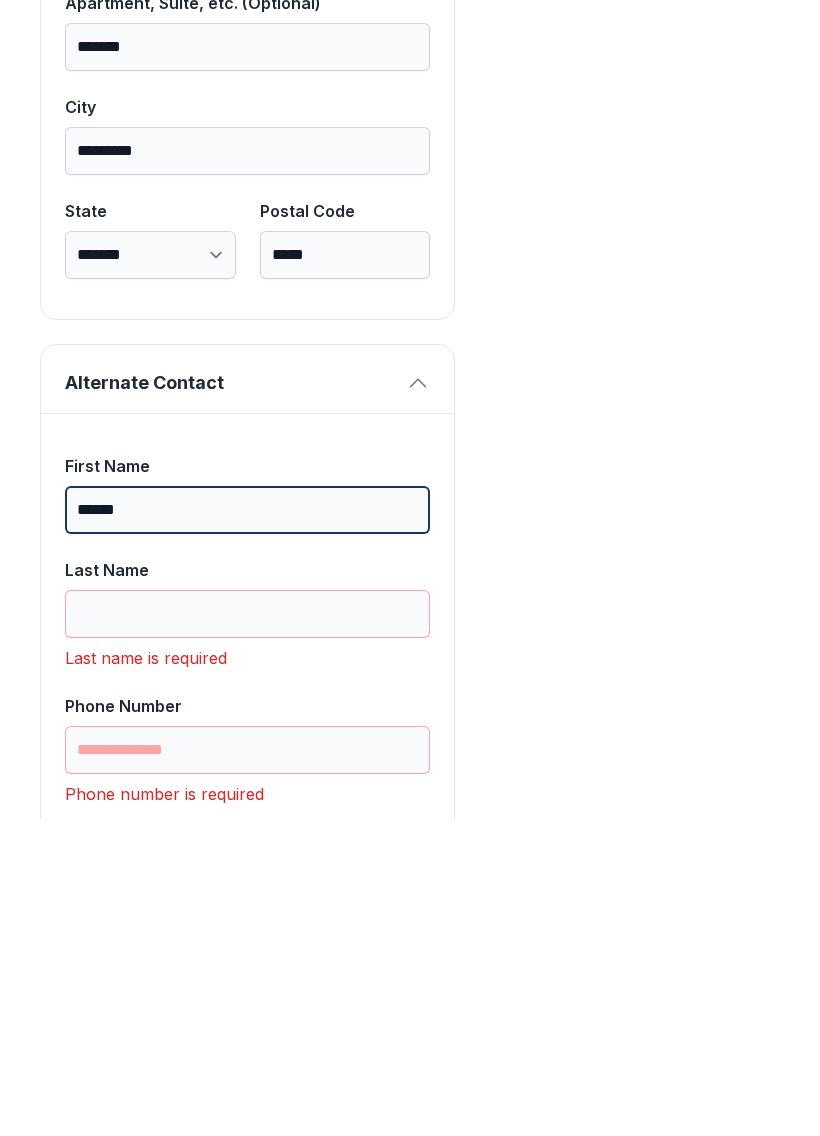 scroll, scrollTop: 1266, scrollLeft: 0, axis: vertical 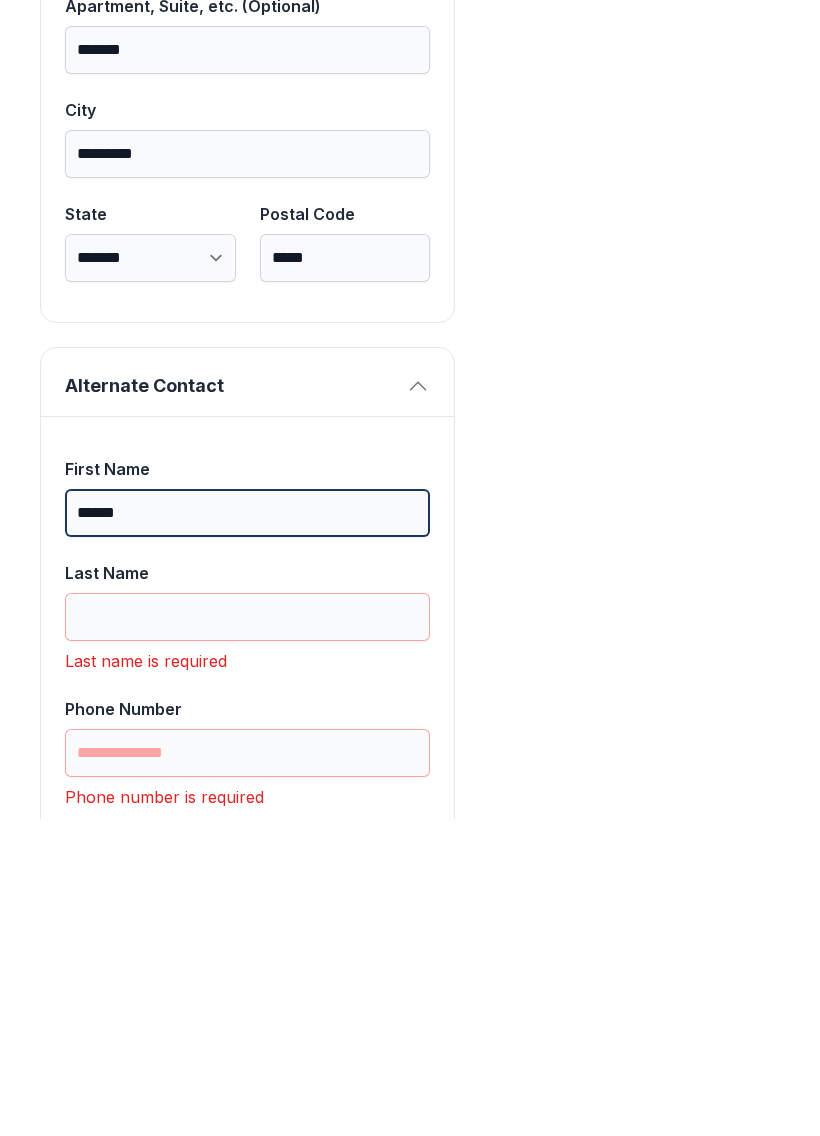 type on "******" 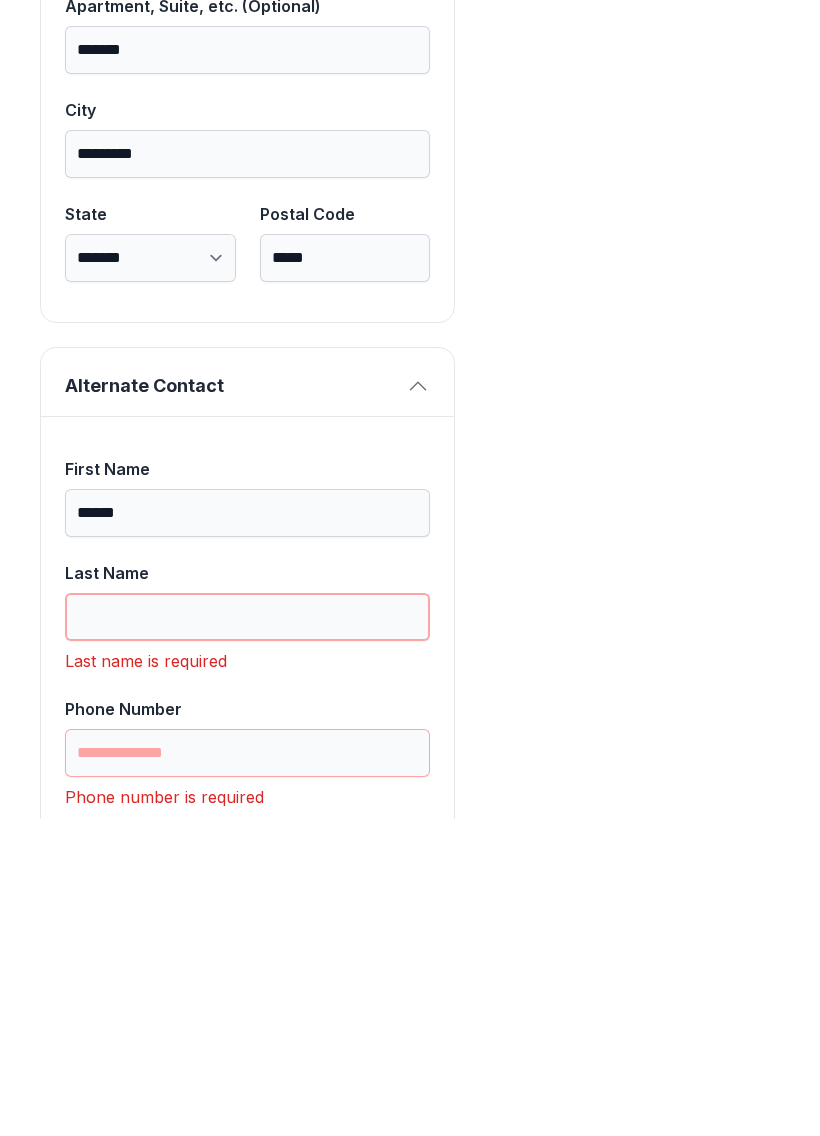 click on "Last Name" at bounding box center [247, 934] 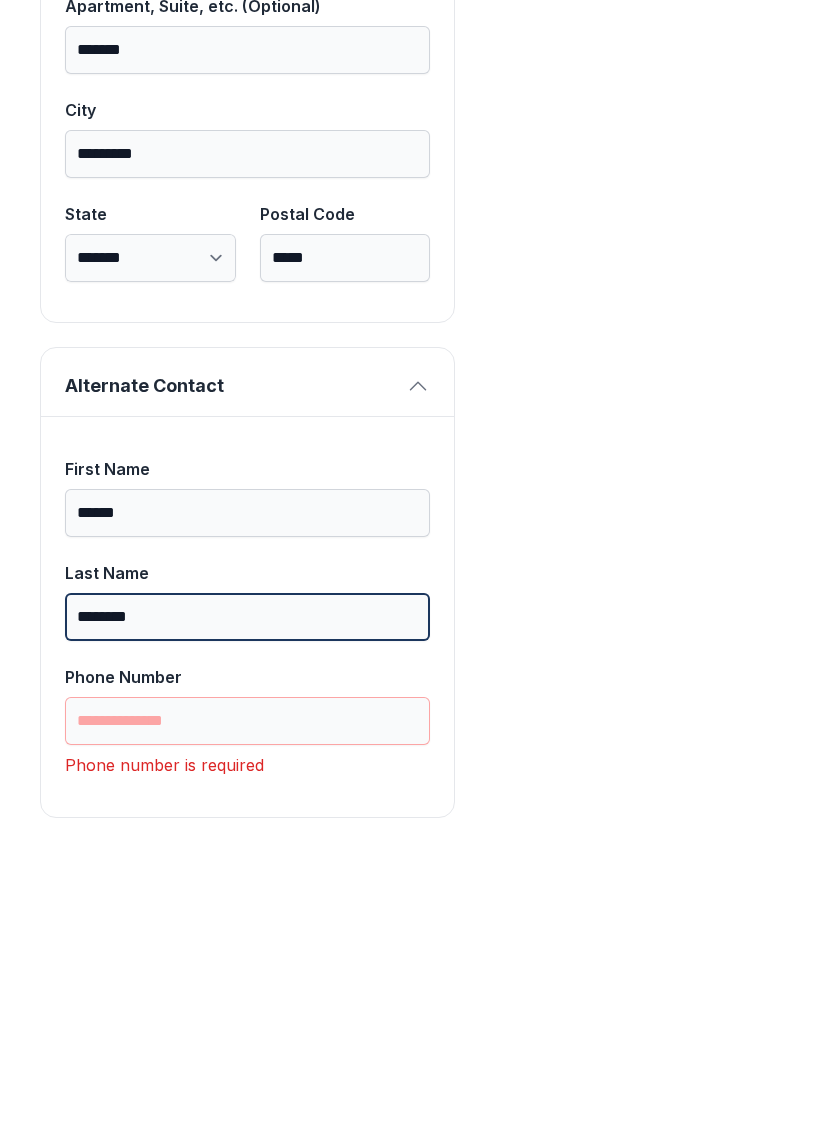 type on "********" 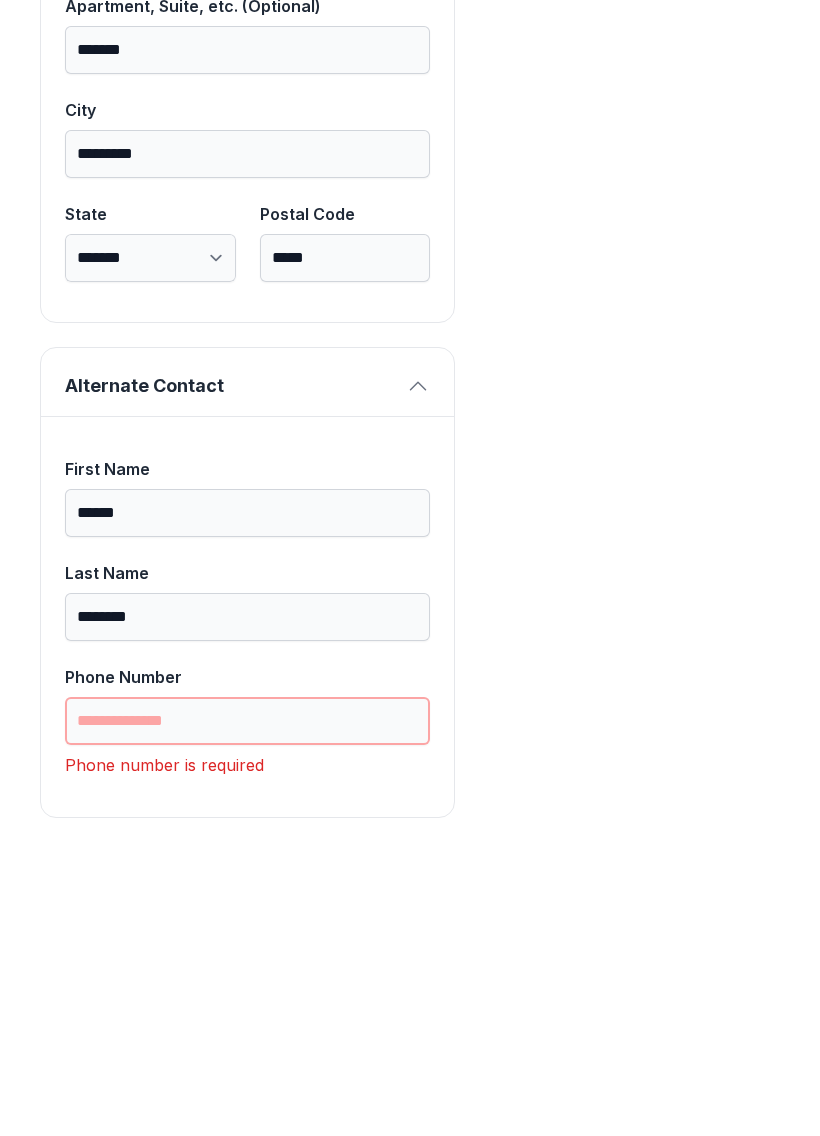 click on "Phone Number" at bounding box center [247, 1038] 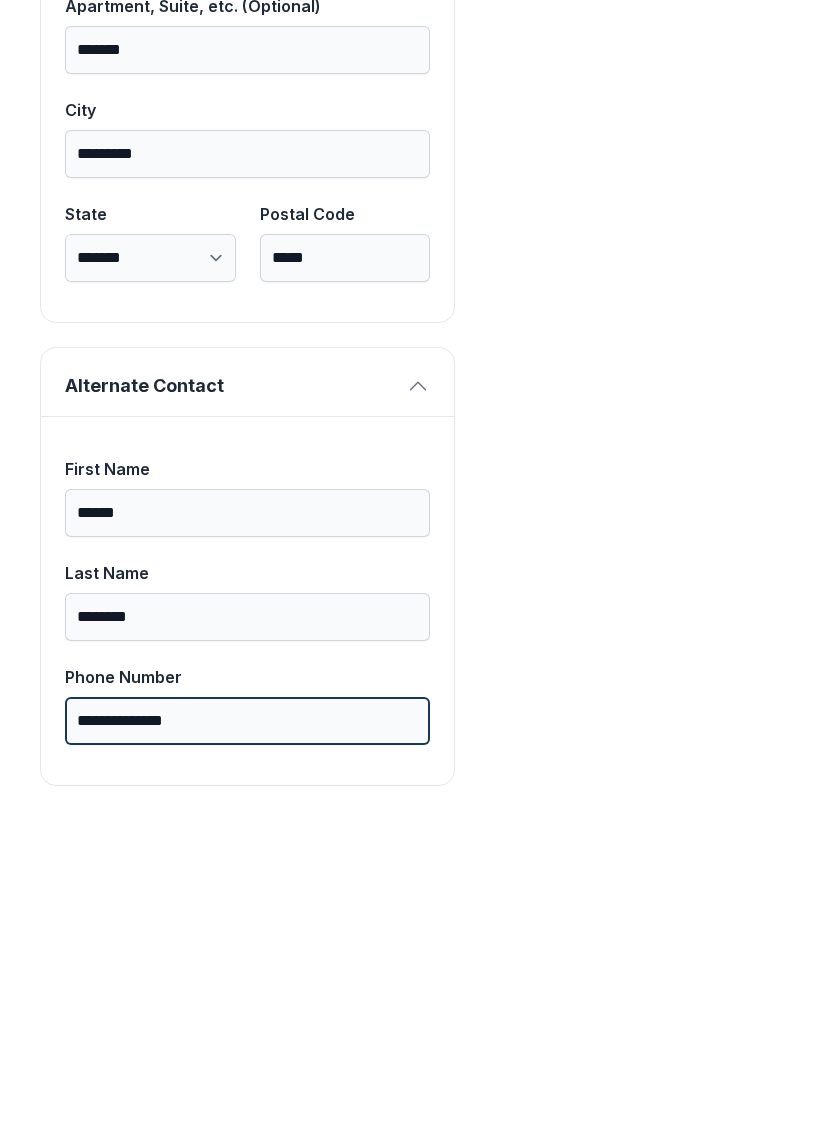type on "**********" 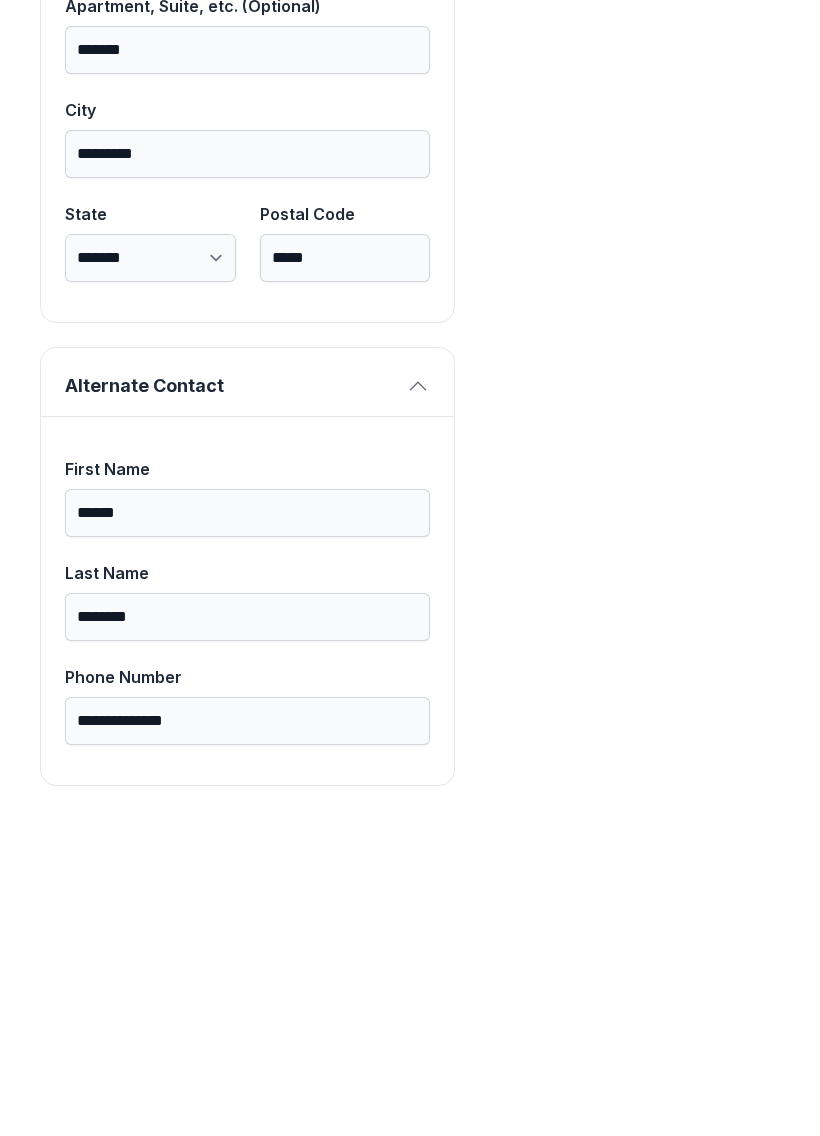 click on "Payment Unit Type Climate Control First Floor Monthly Rate $145.00 Unit Size 10 x 15 Monthly Charge $67.00 Administrative Fee $29.00 Insurance Fee $9.29 Total $105.29 Upcoming Payments 50% OFF 3 MONTHS!! -$43.50 Monthly Charge $87.00 Insurance Fee $12.00" at bounding box center (637, 121) 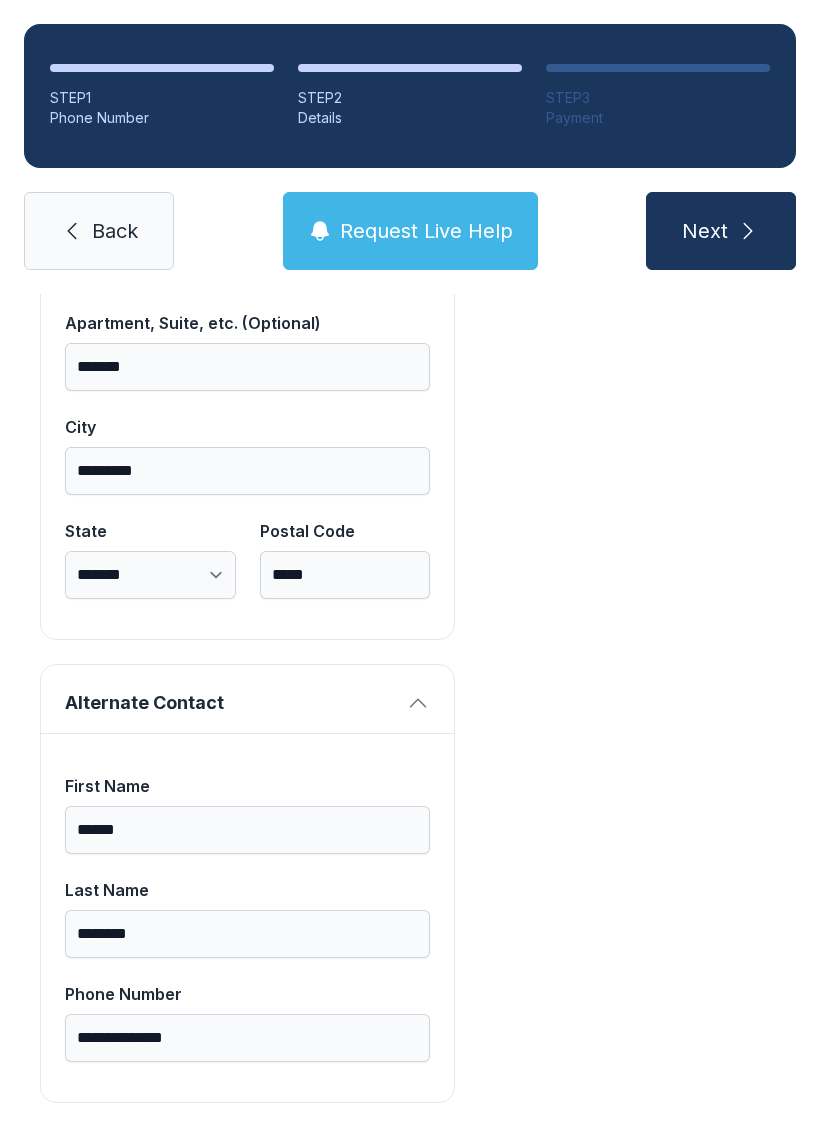 click on "Next" at bounding box center (721, 231) 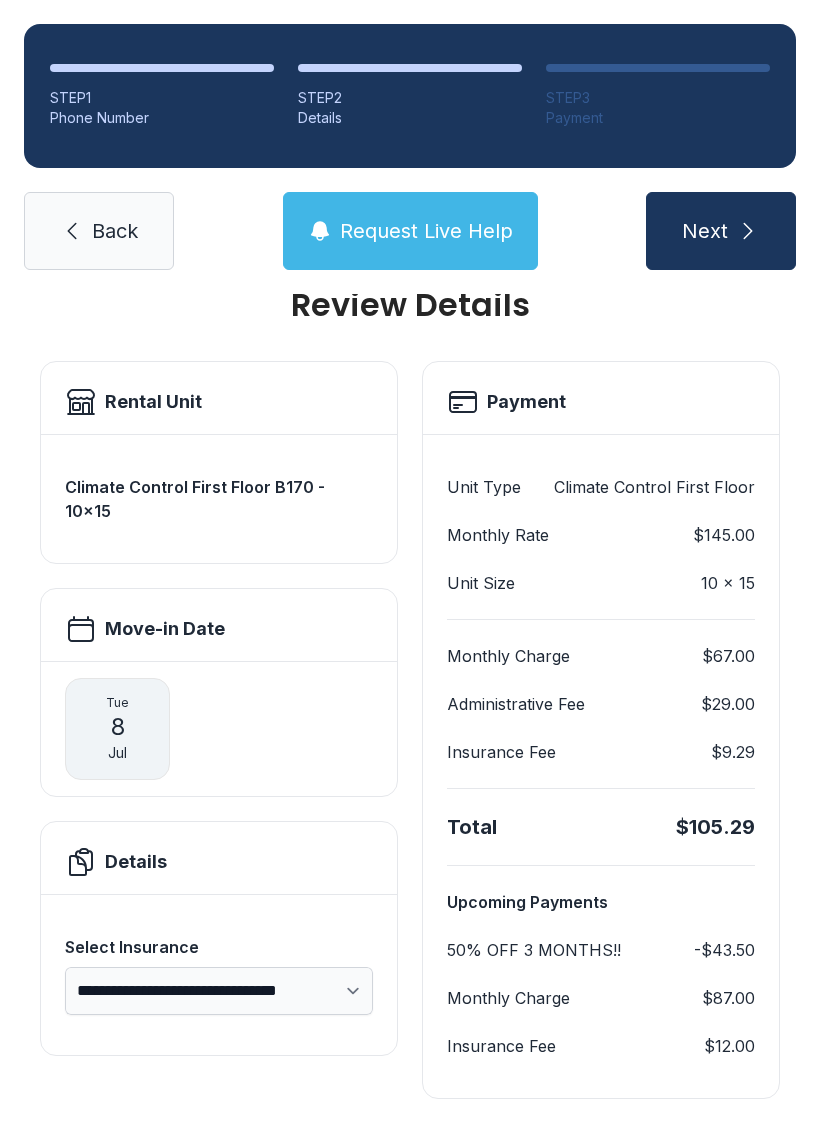 scroll, scrollTop: 44, scrollLeft: 0, axis: vertical 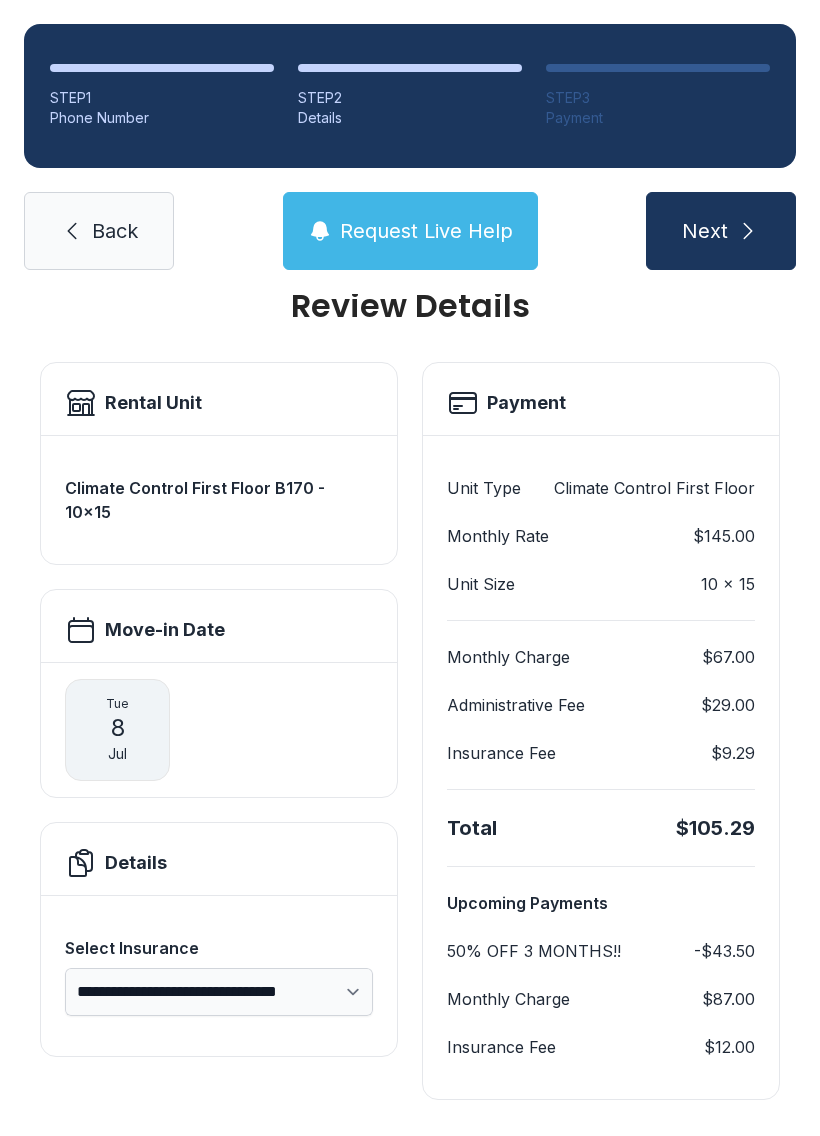 click at bounding box center (748, 231) 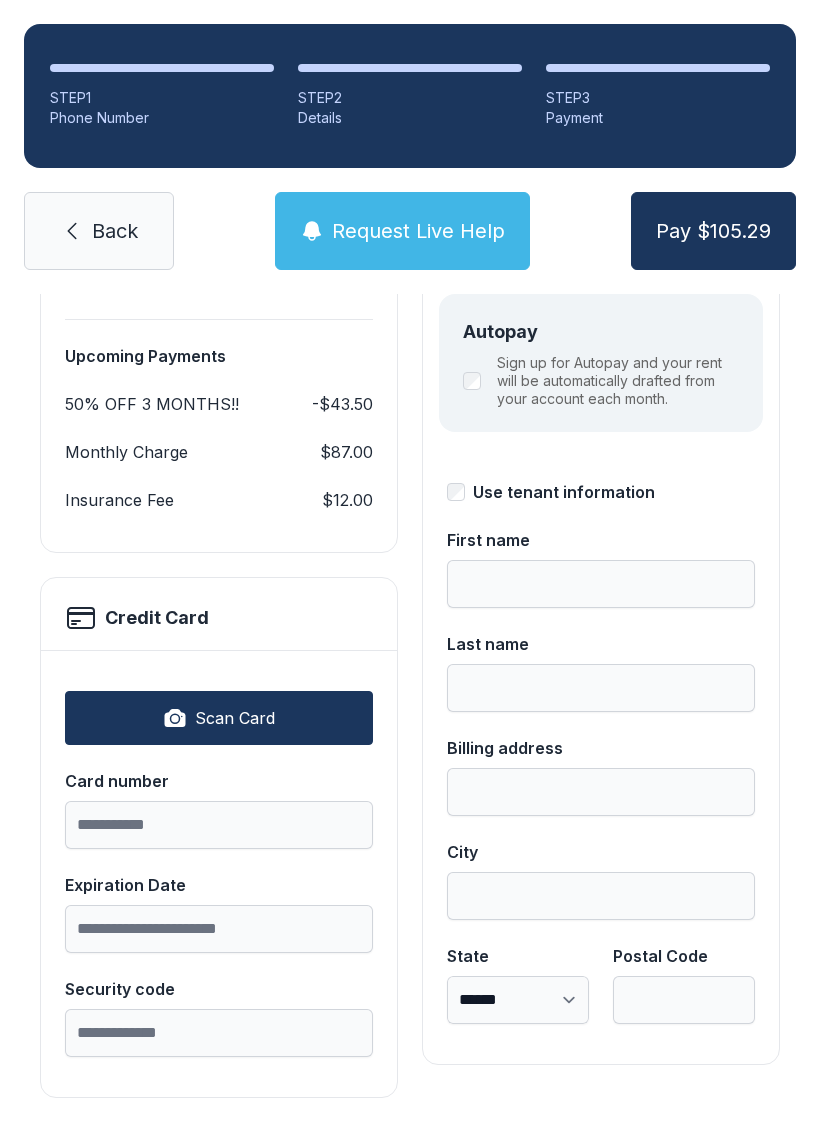 scroll, scrollTop: 251, scrollLeft: 0, axis: vertical 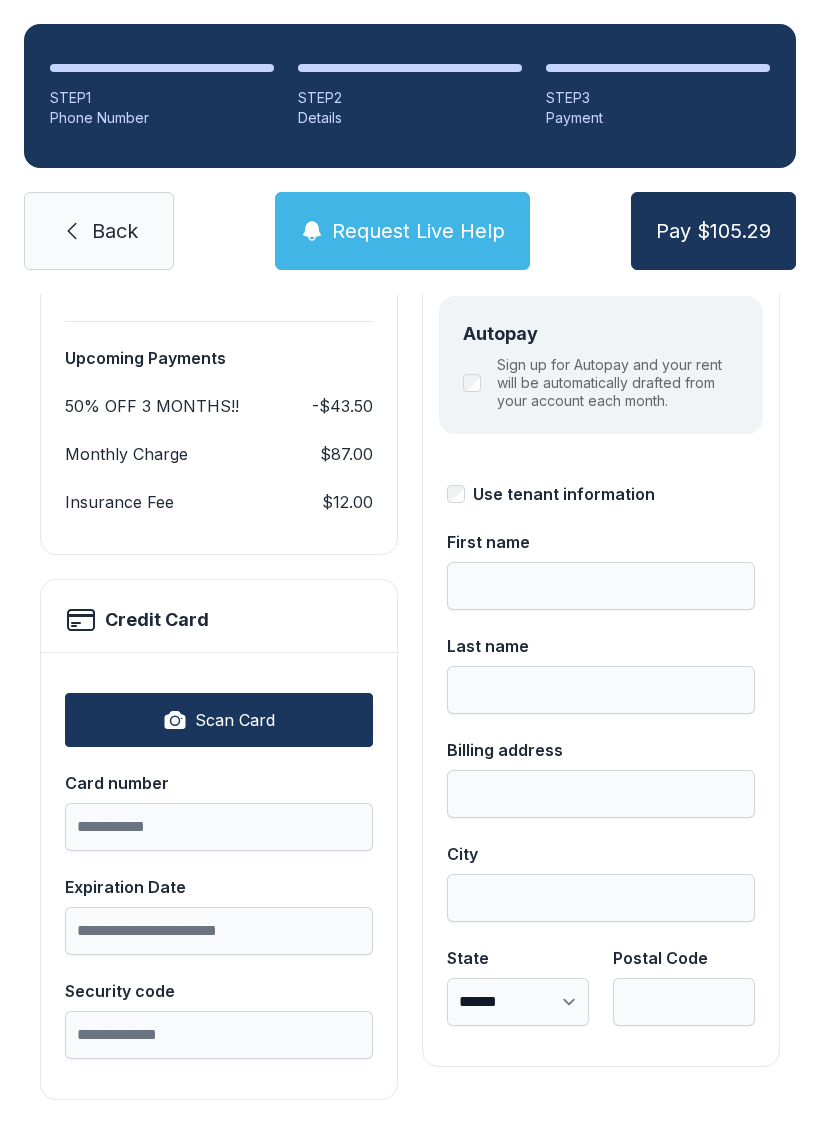 click on "Scan Card" at bounding box center (219, 720) 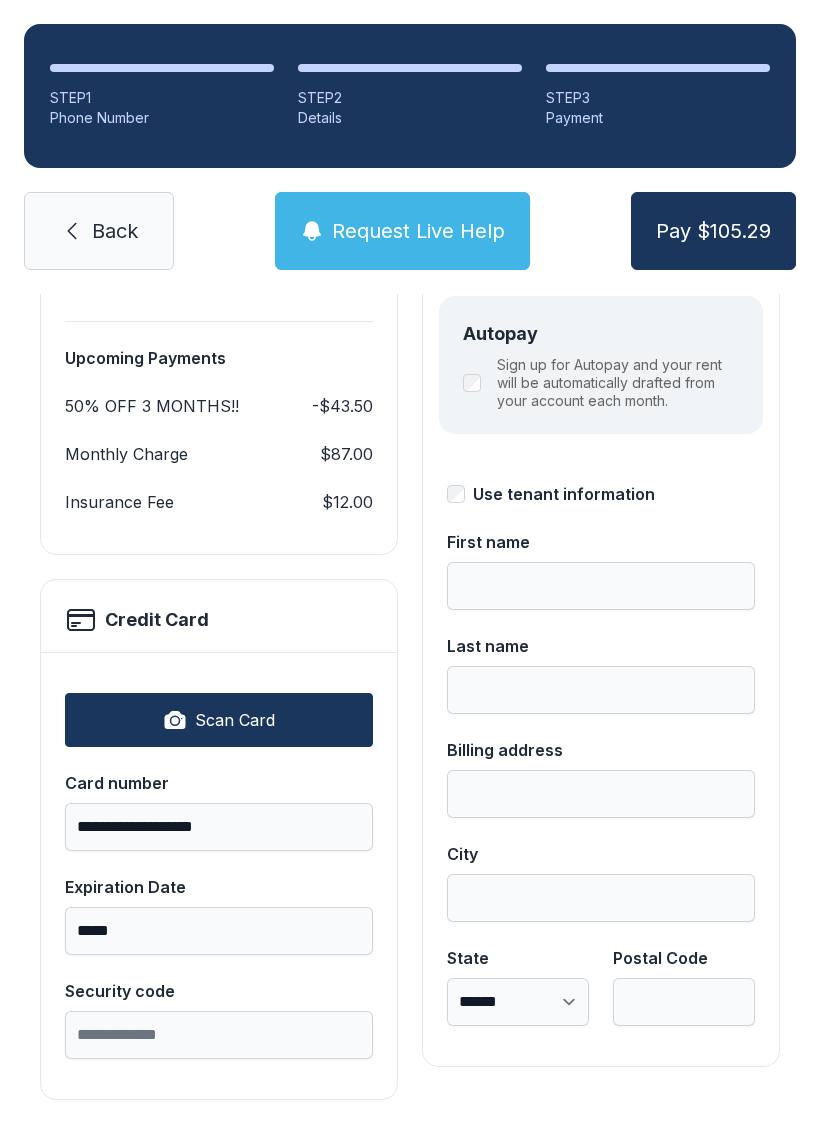 click on "Security code" at bounding box center [219, 1035] 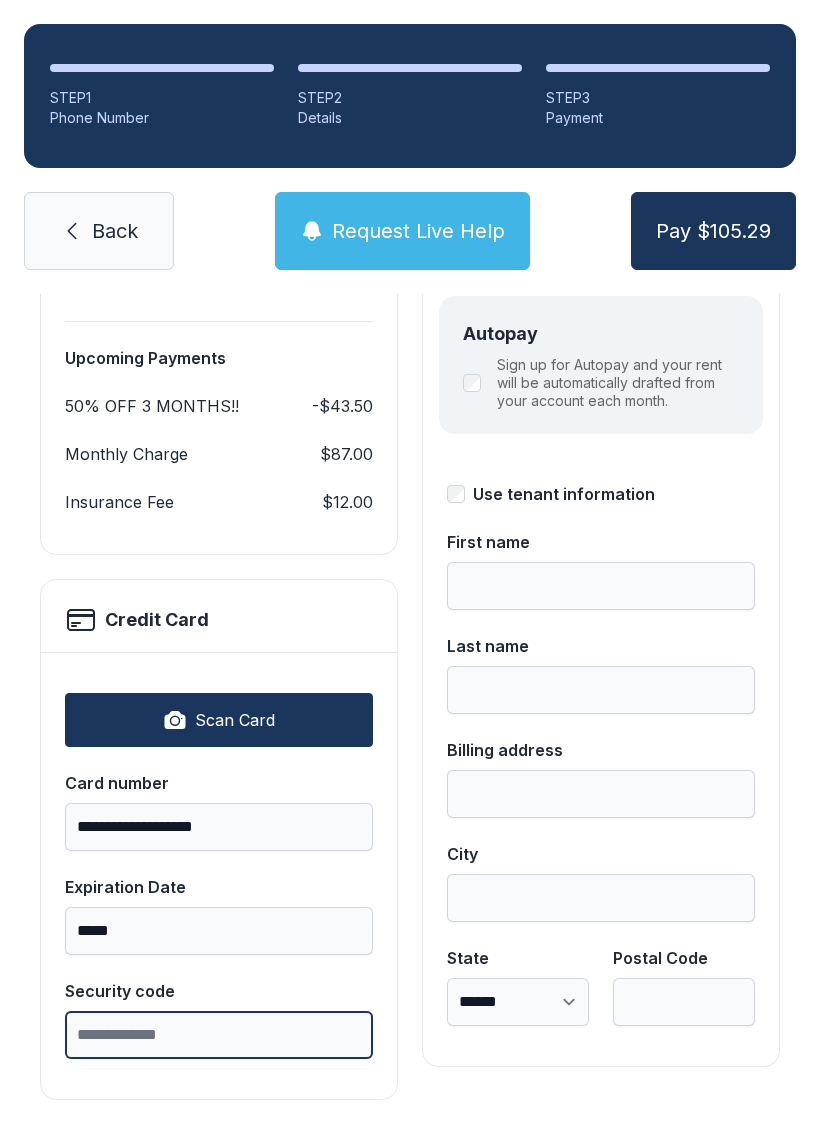 scroll, scrollTop: 44, scrollLeft: 0, axis: vertical 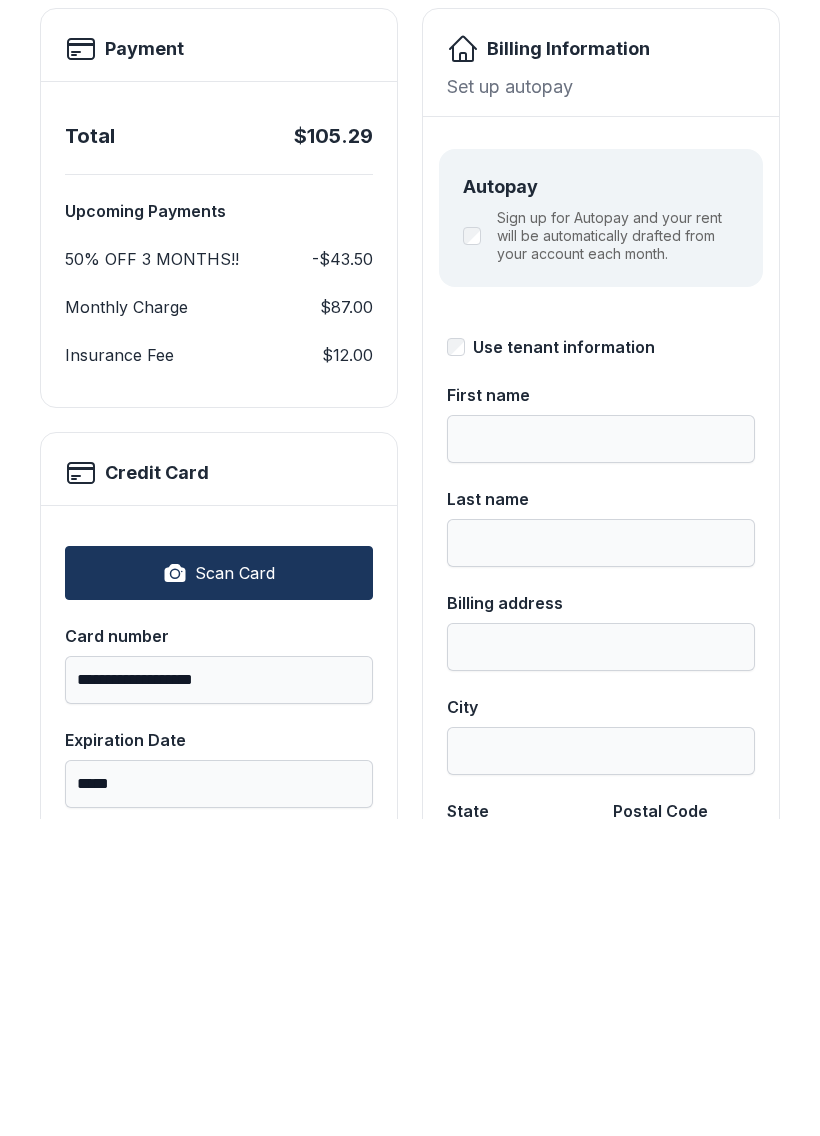 type on "***" 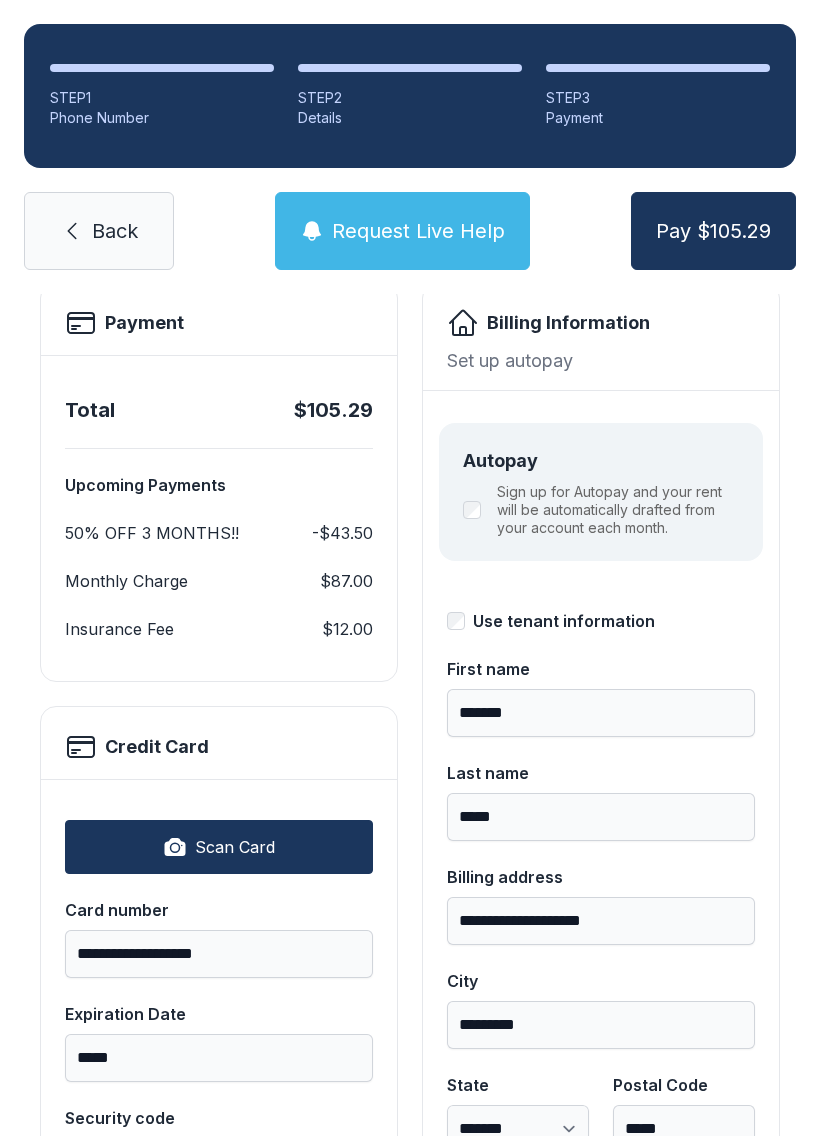 scroll, scrollTop: 104, scrollLeft: 0, axis: vertical 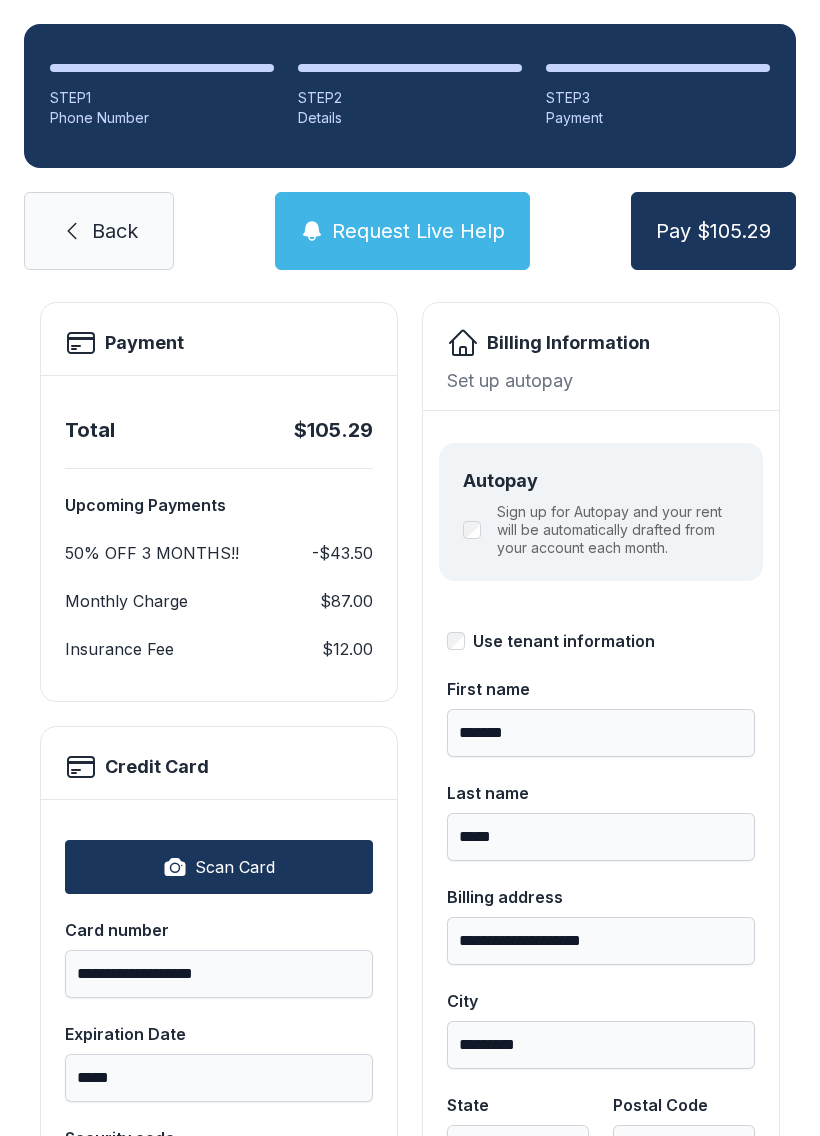 click on "Pay $105.29" at bounding box center (713, 231) 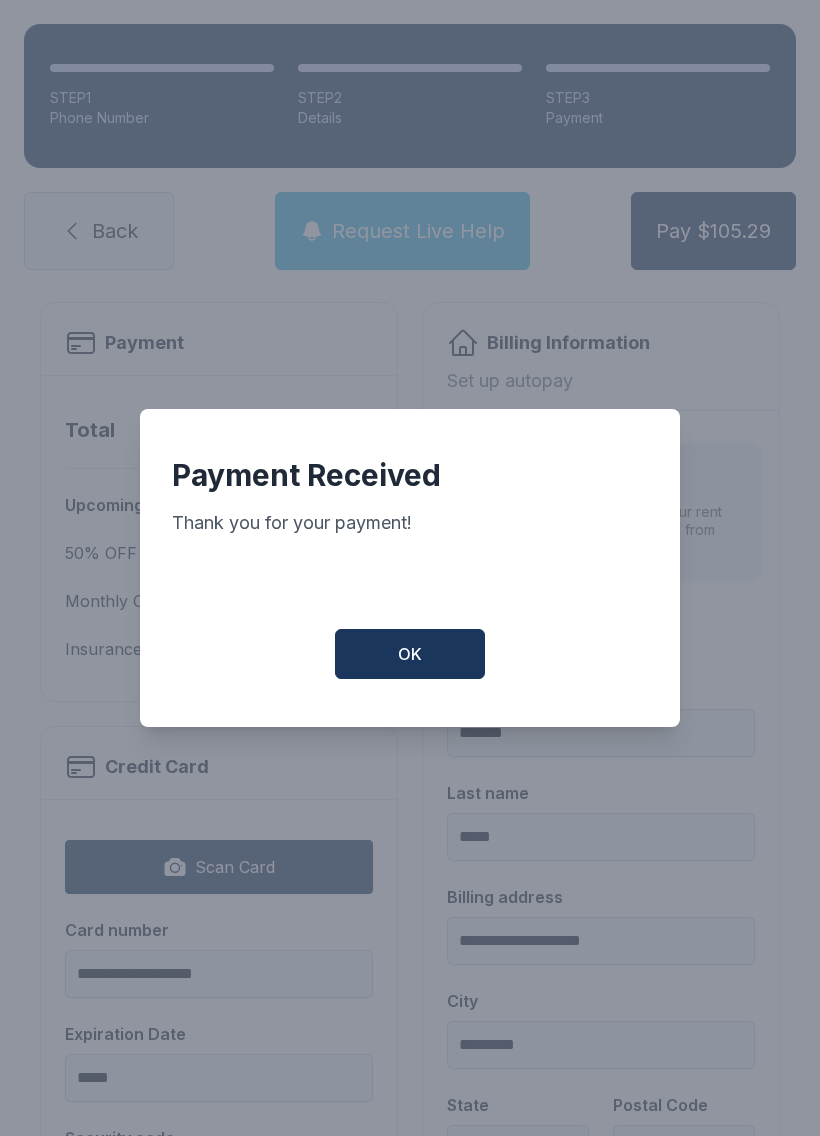click on "OK" at bounding box center (410, 654) 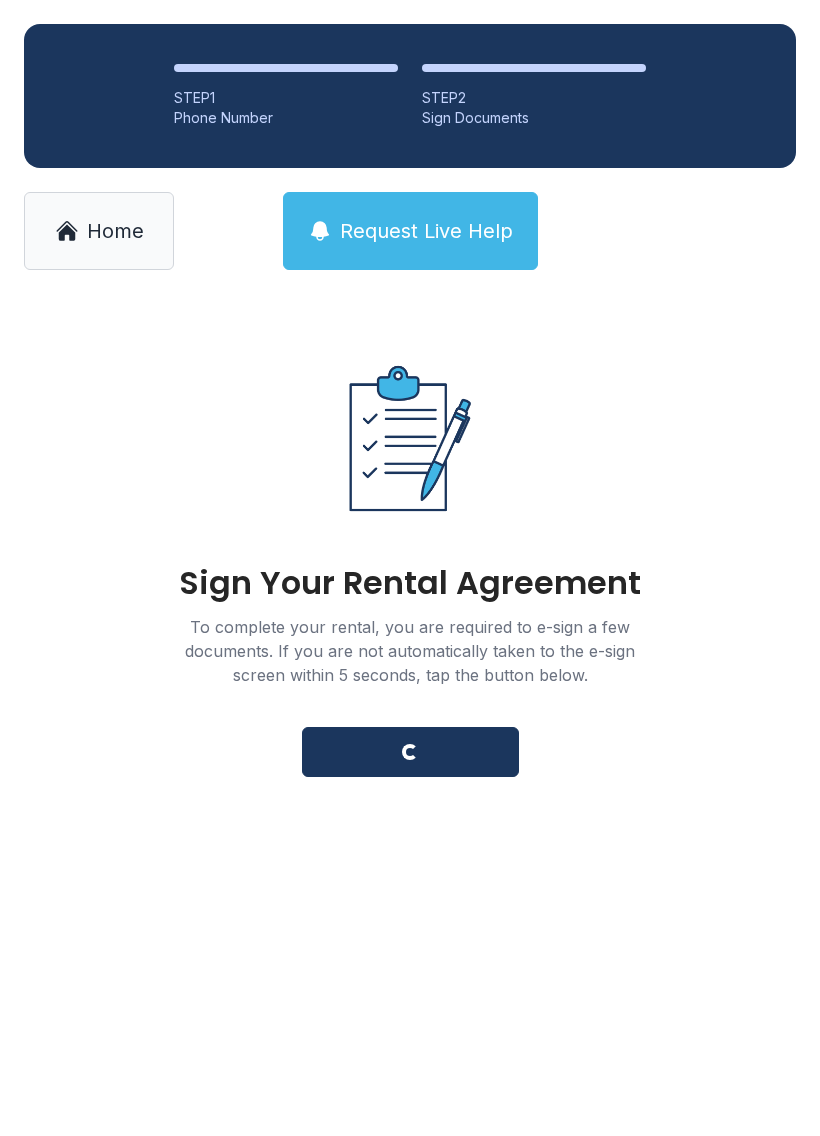scroll, scrollTop: 0, scrollLeft: 0, axis: both 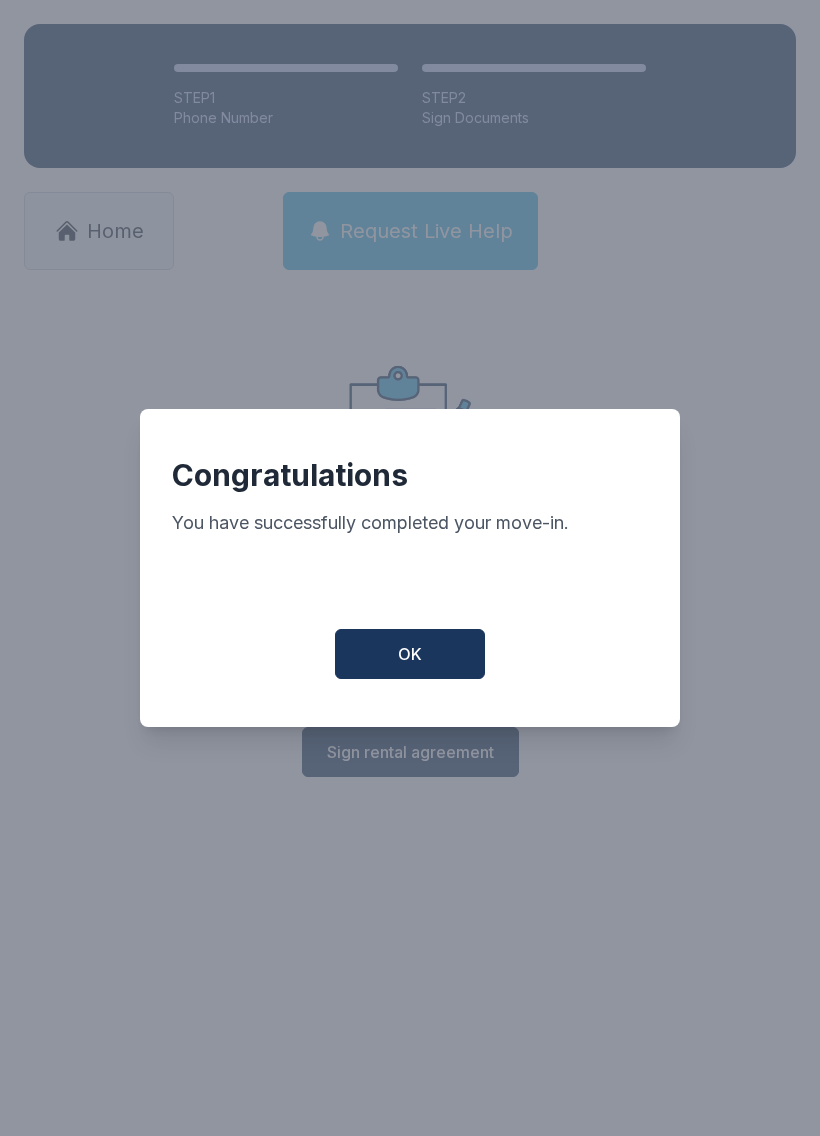 click on "OK" at bounding box center (410, 654) 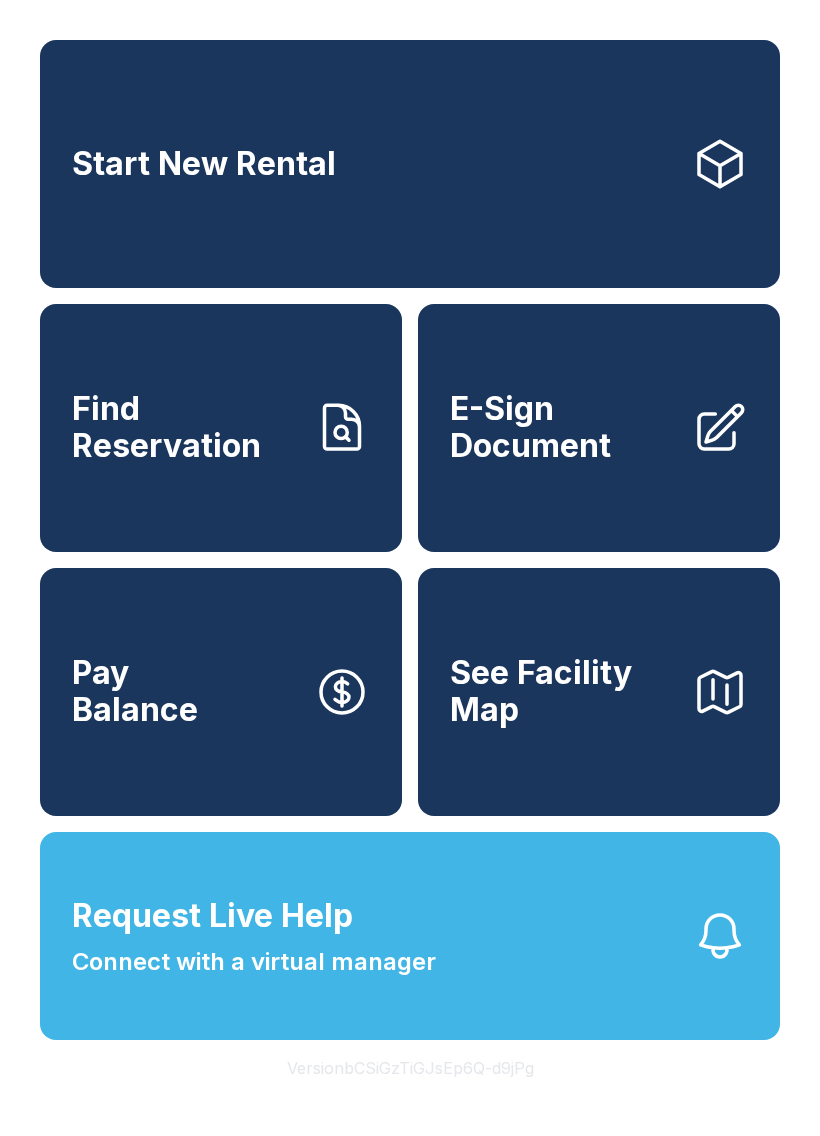 click on "Request Live Help Connect with a virtual manager" at bounding box center (410, 936) 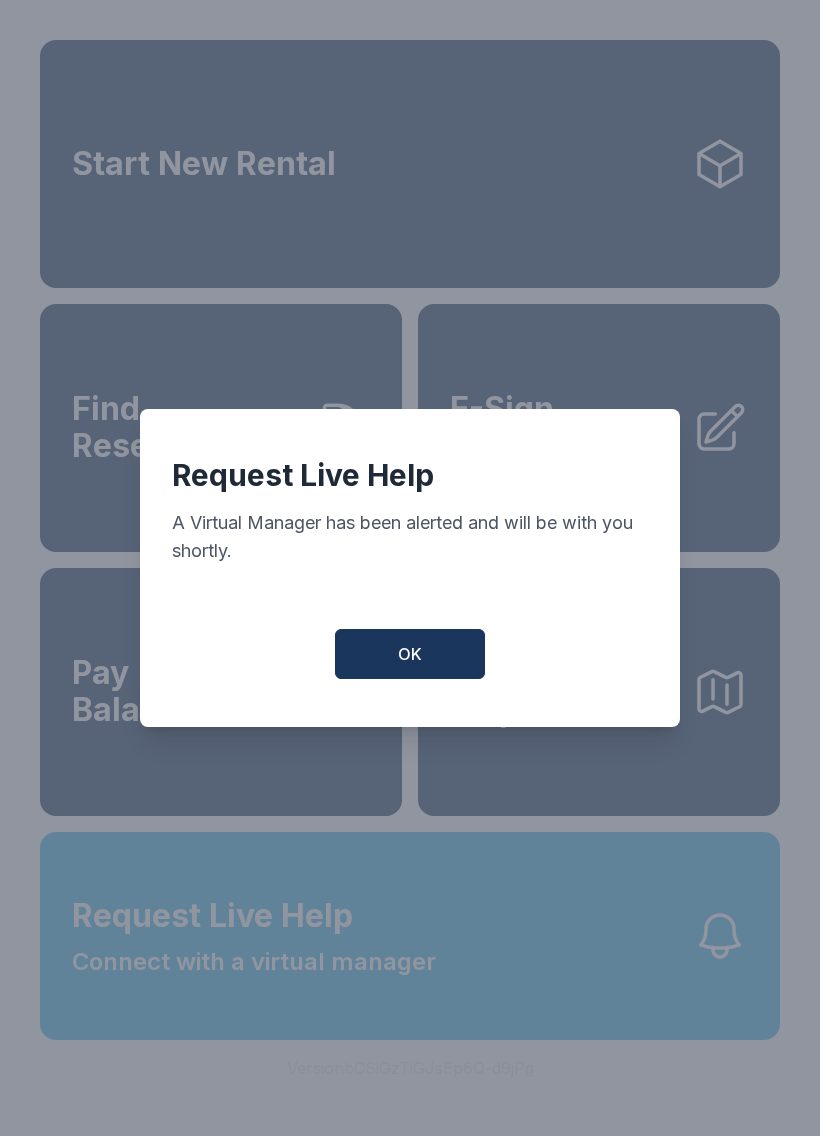 click on "OK" at bounding box center [410, 654] 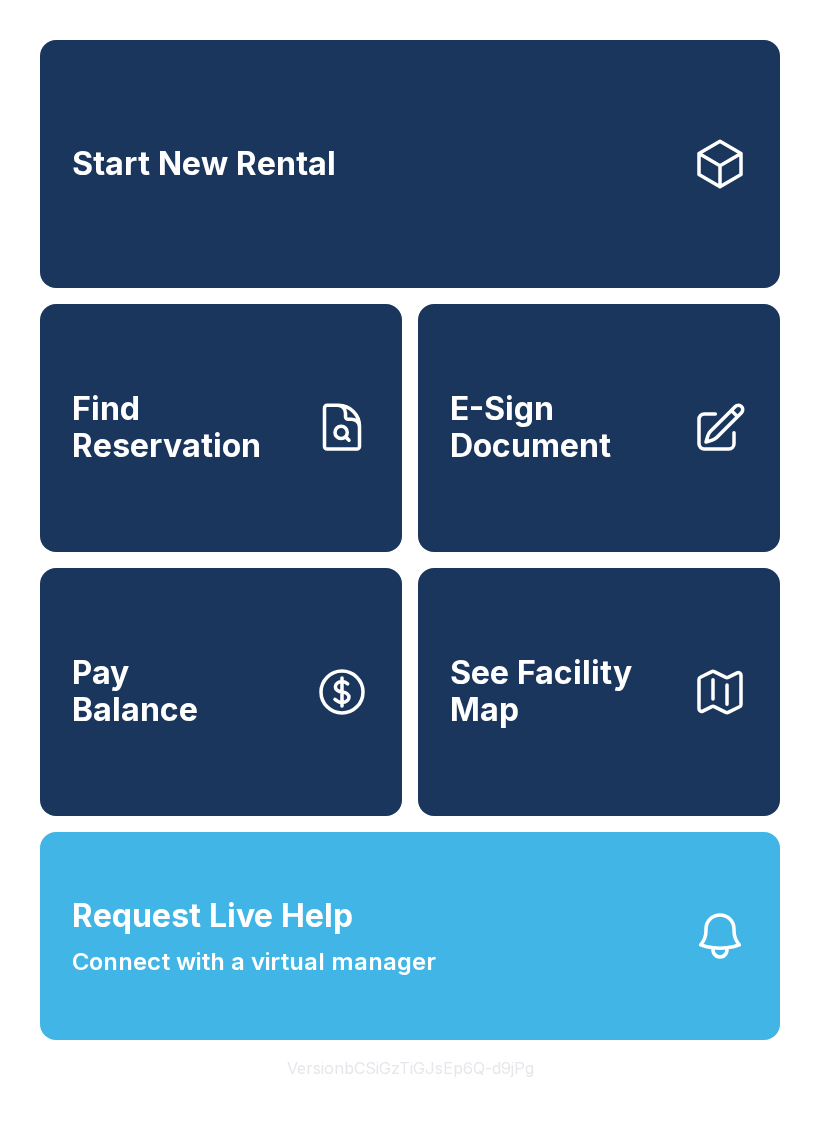 click on "Request Live Help Connect with a virtual manager" at bounding box center (410, 936) 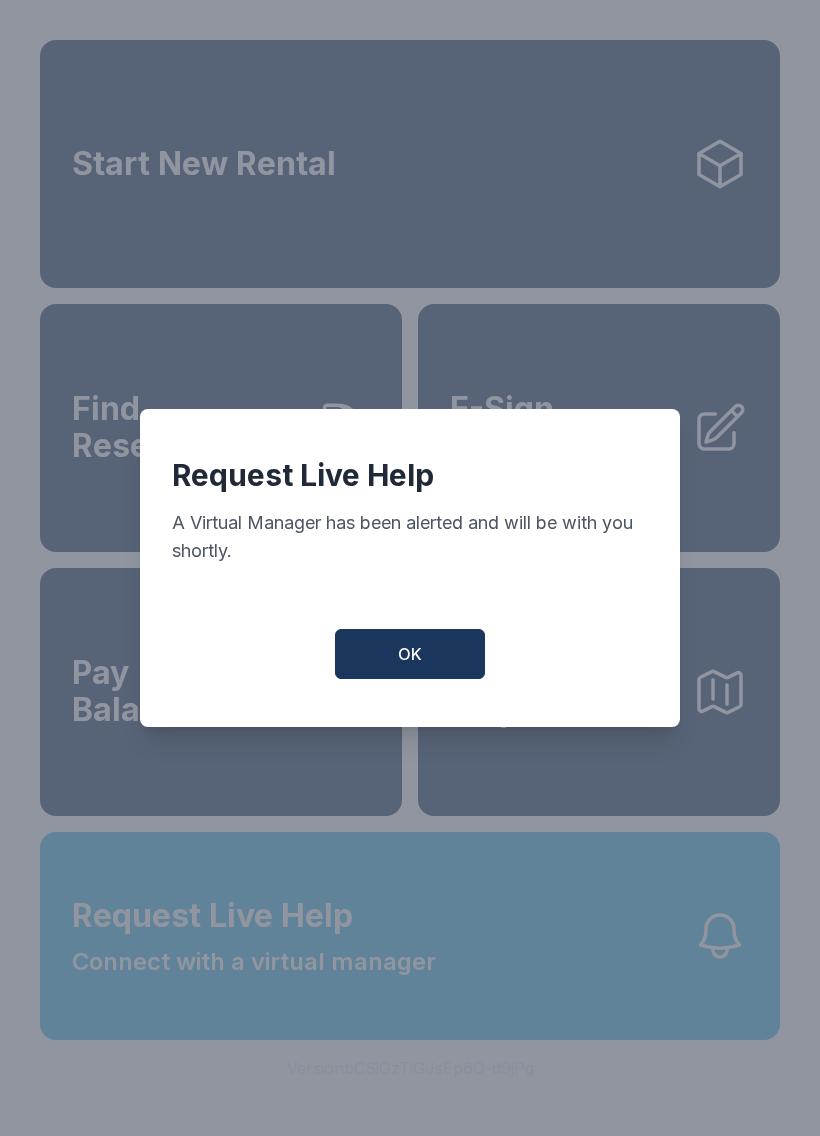 click on "OK" at bounding box center (410, 654) 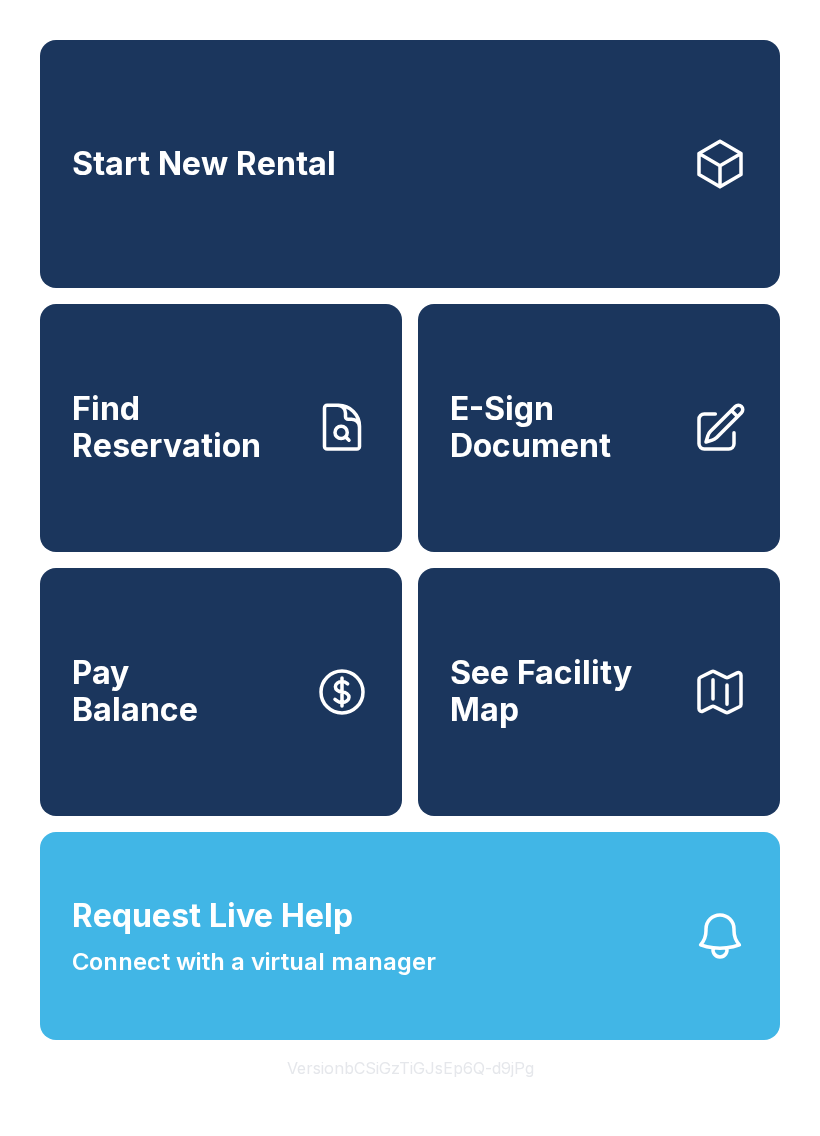 click on "Request Live Help Connect with a virtual manager" at bounding box center [410, 936] 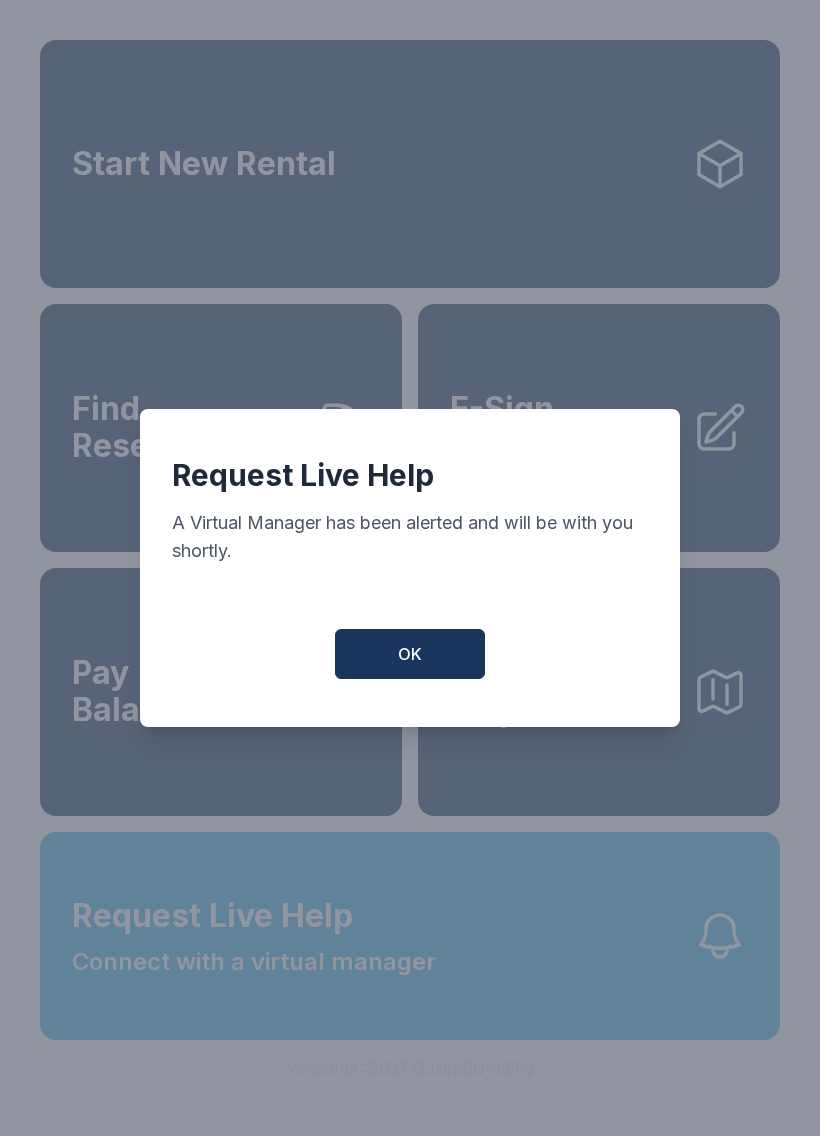 click on "Request Live Help A Virtual Manager has been alerted and will be with you shortly. OK" at bounding box center (410, 568) 